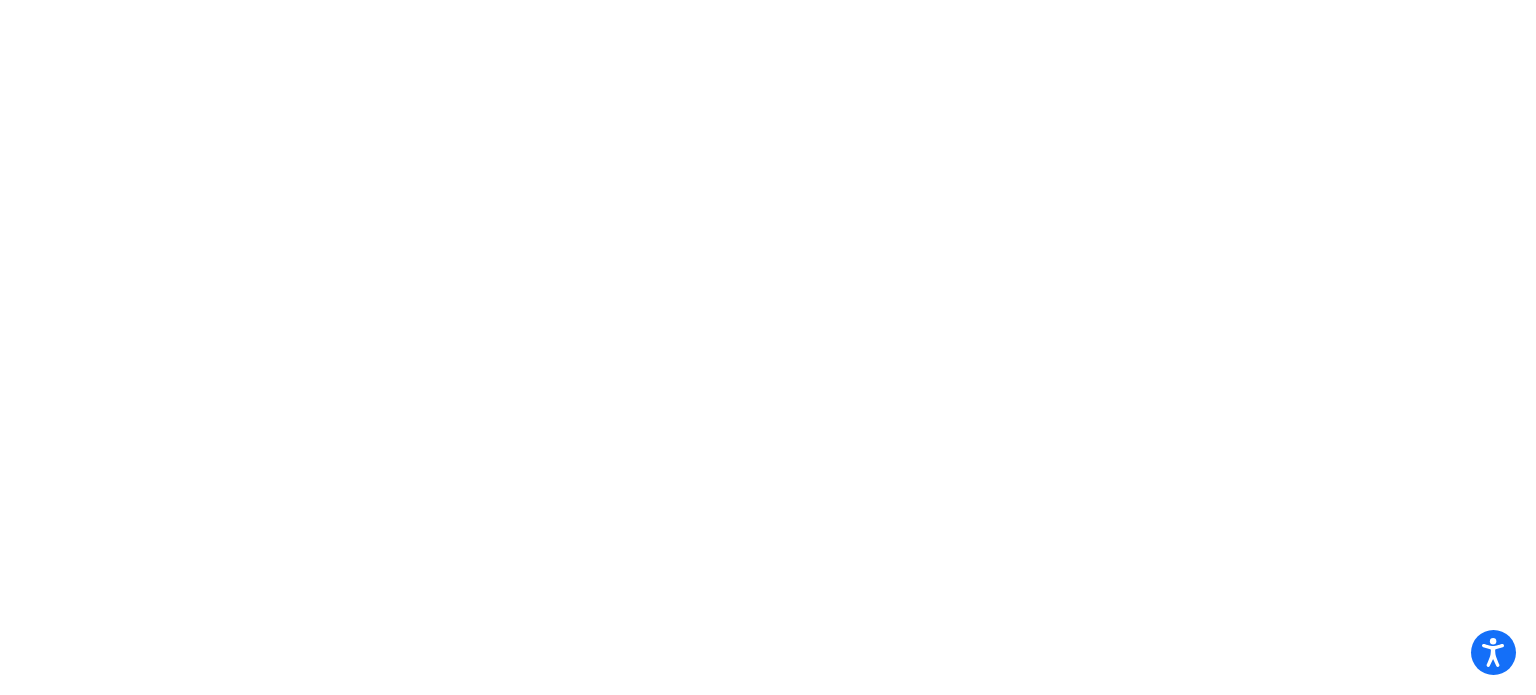 scroll, scrollTop: 0, scrollLeft: 0, axis: both 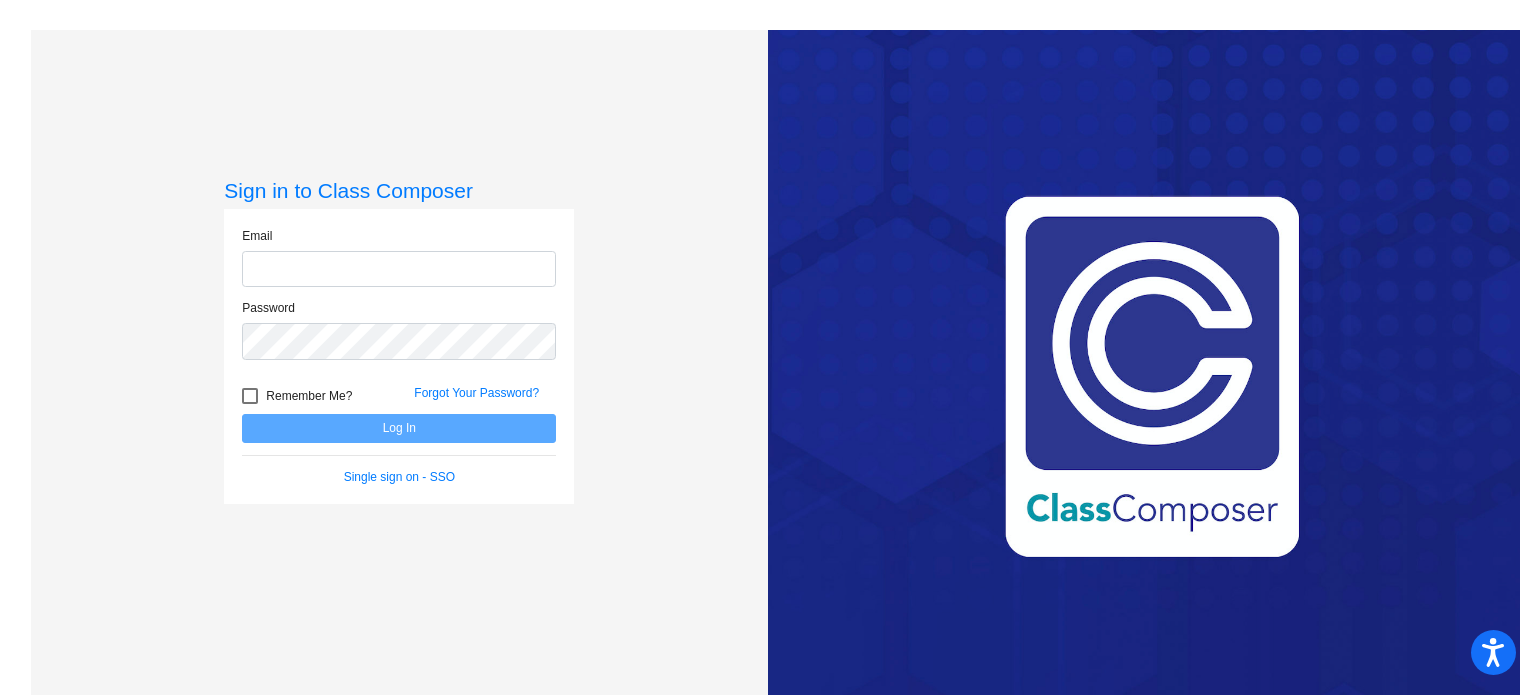 click 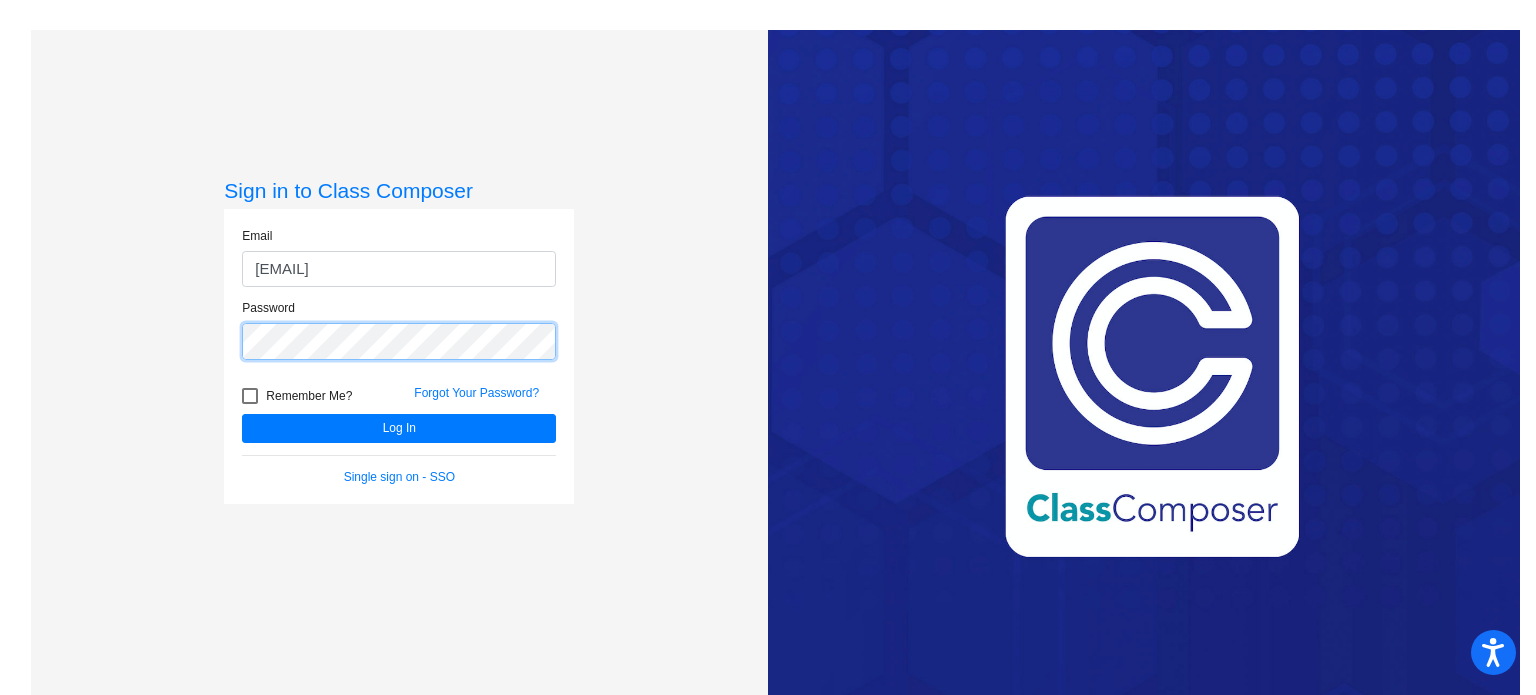 click on "Log In" 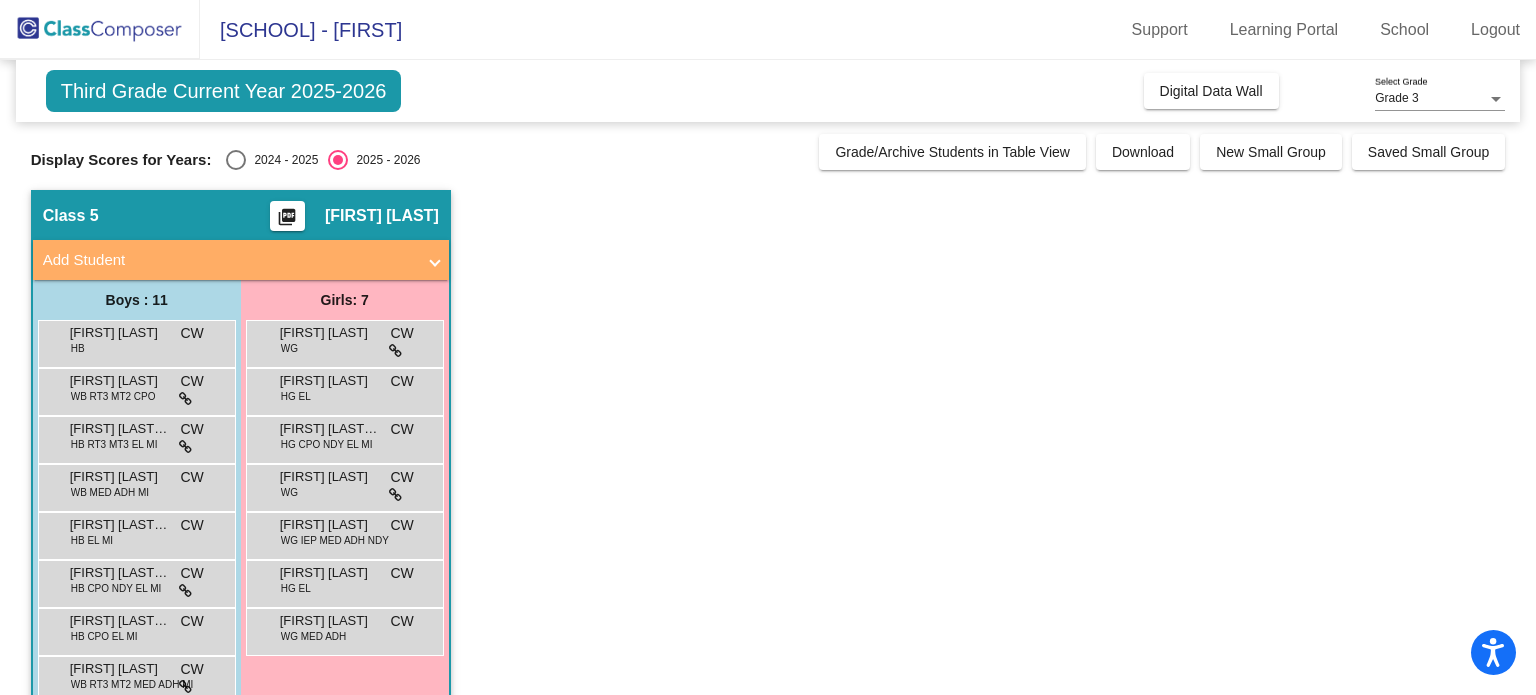click on "2024 - 2025" at bounding box center (282, 160) 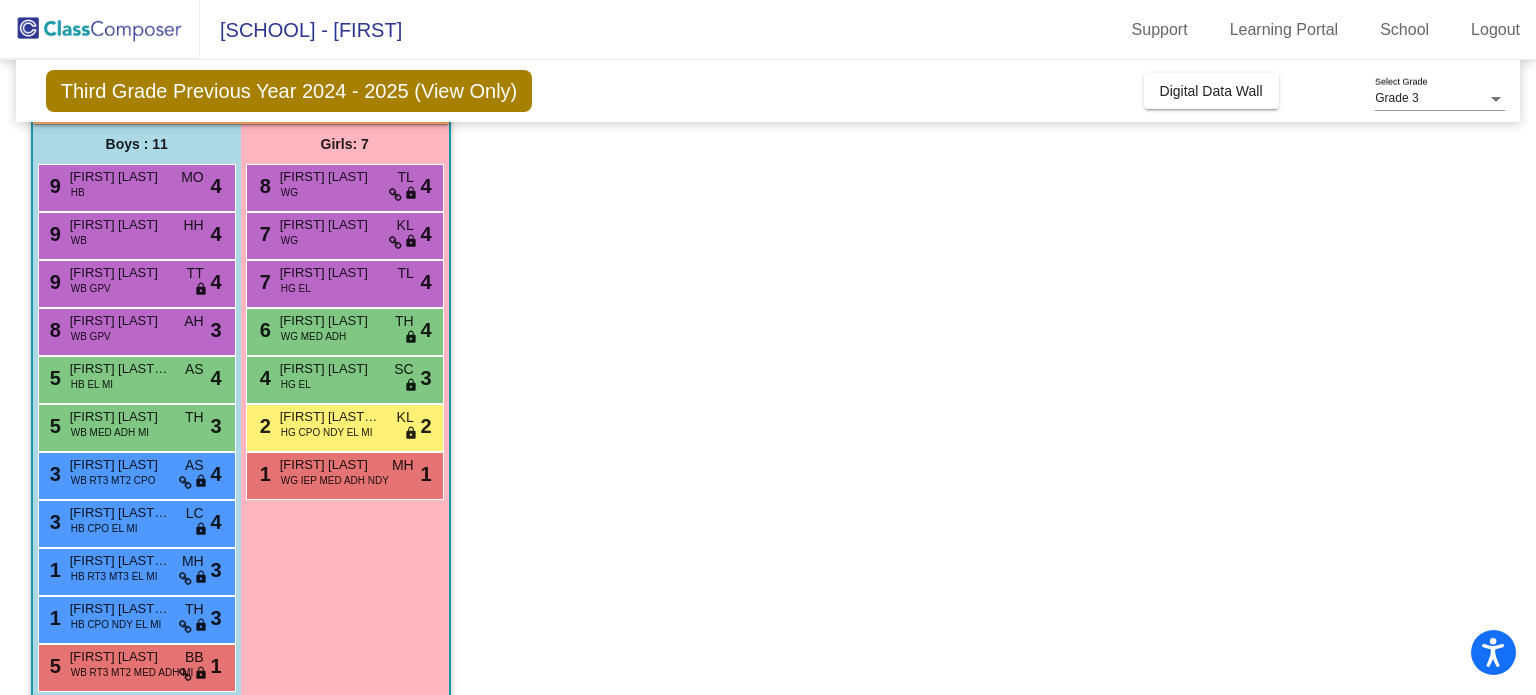 scroll, scrollTop: 156, scrollLeft: 0, axis: vertical 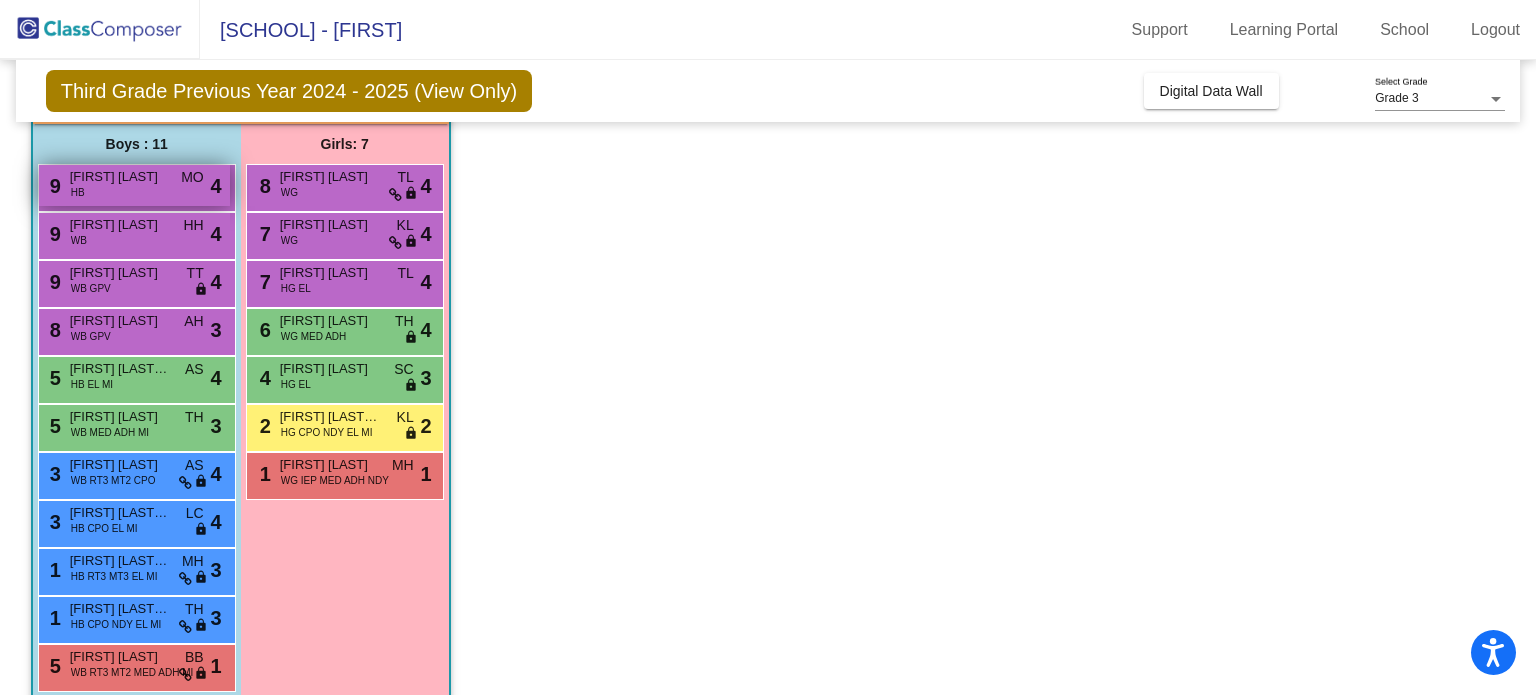 click on "[NUMBER] [FIRST] [LAST] WB MED ADH MI TH lock do_not_disturb_alt 3" at bounding box center [134, 185] 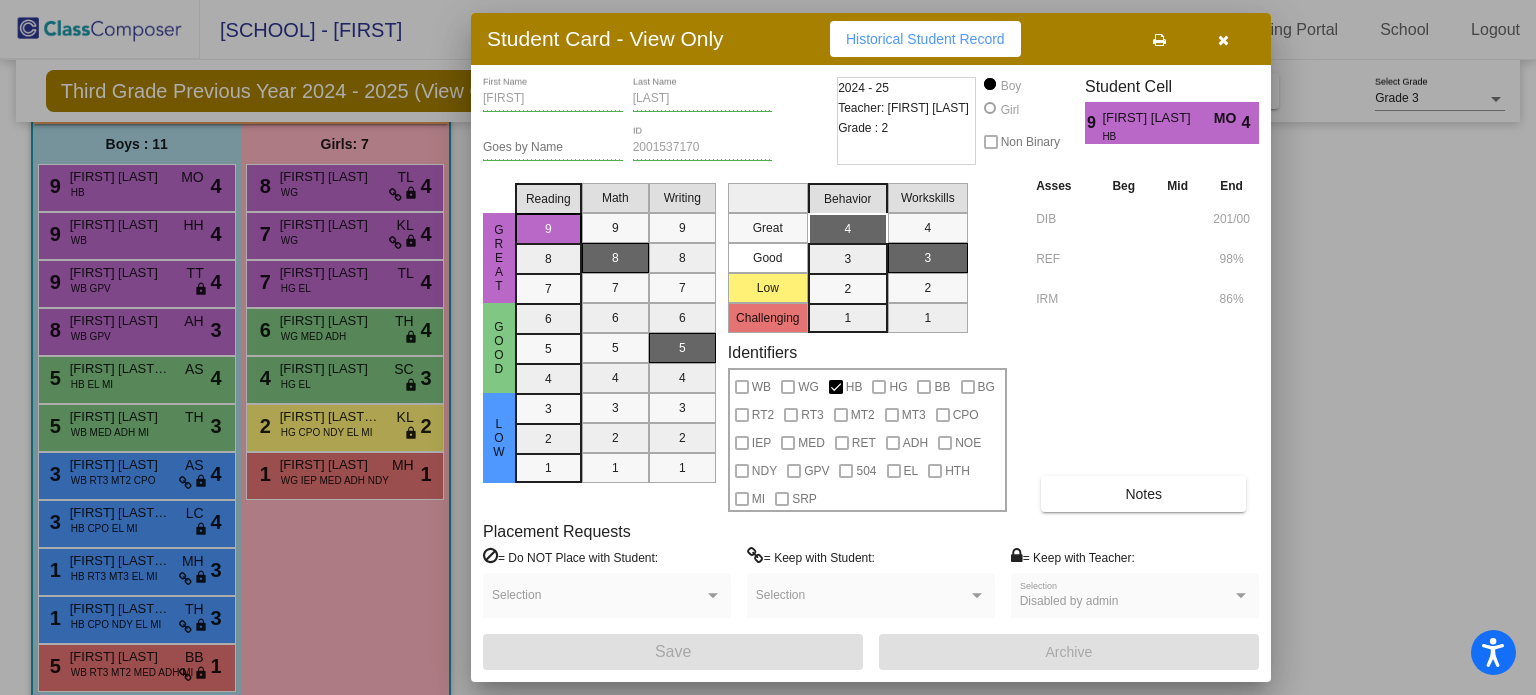 click at bounding box center (768, 347) 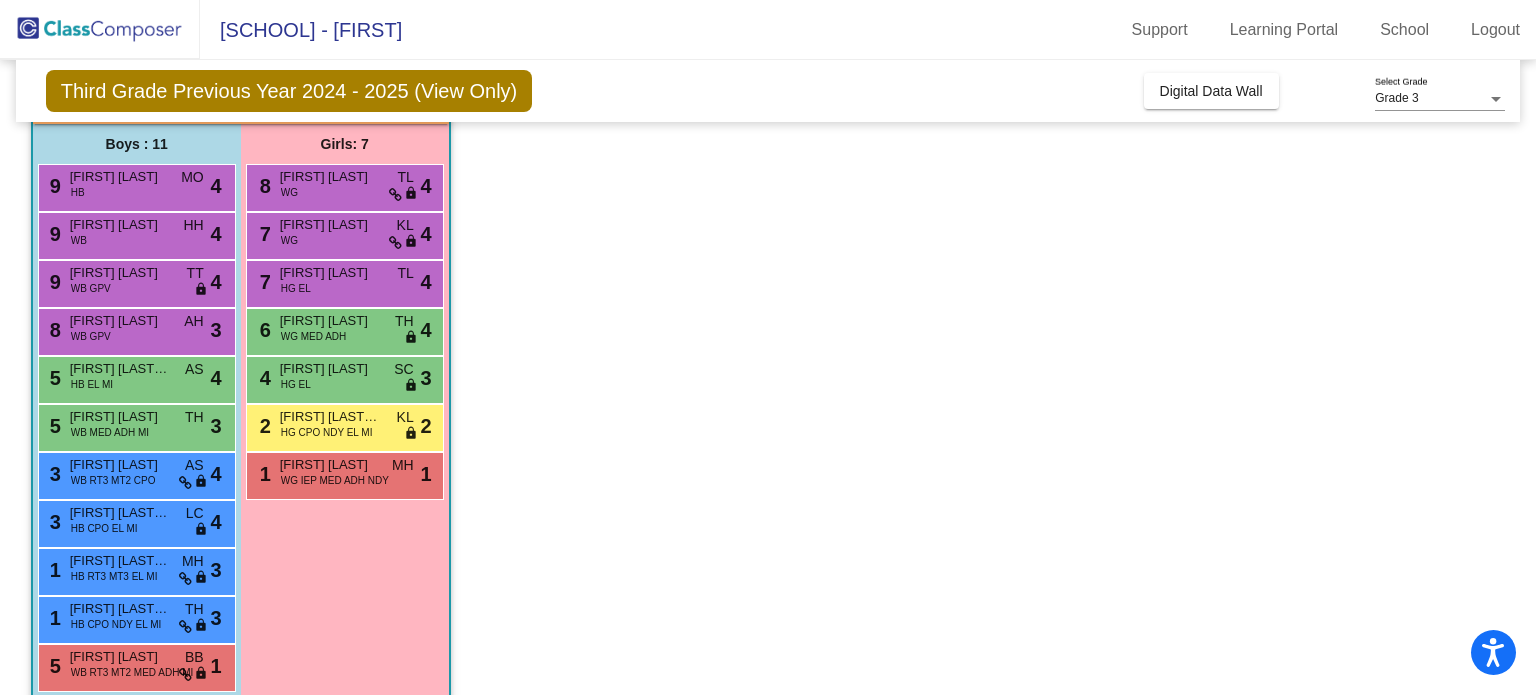 click on "[FIRST] [LAST]" at bounding box center [120, 225] 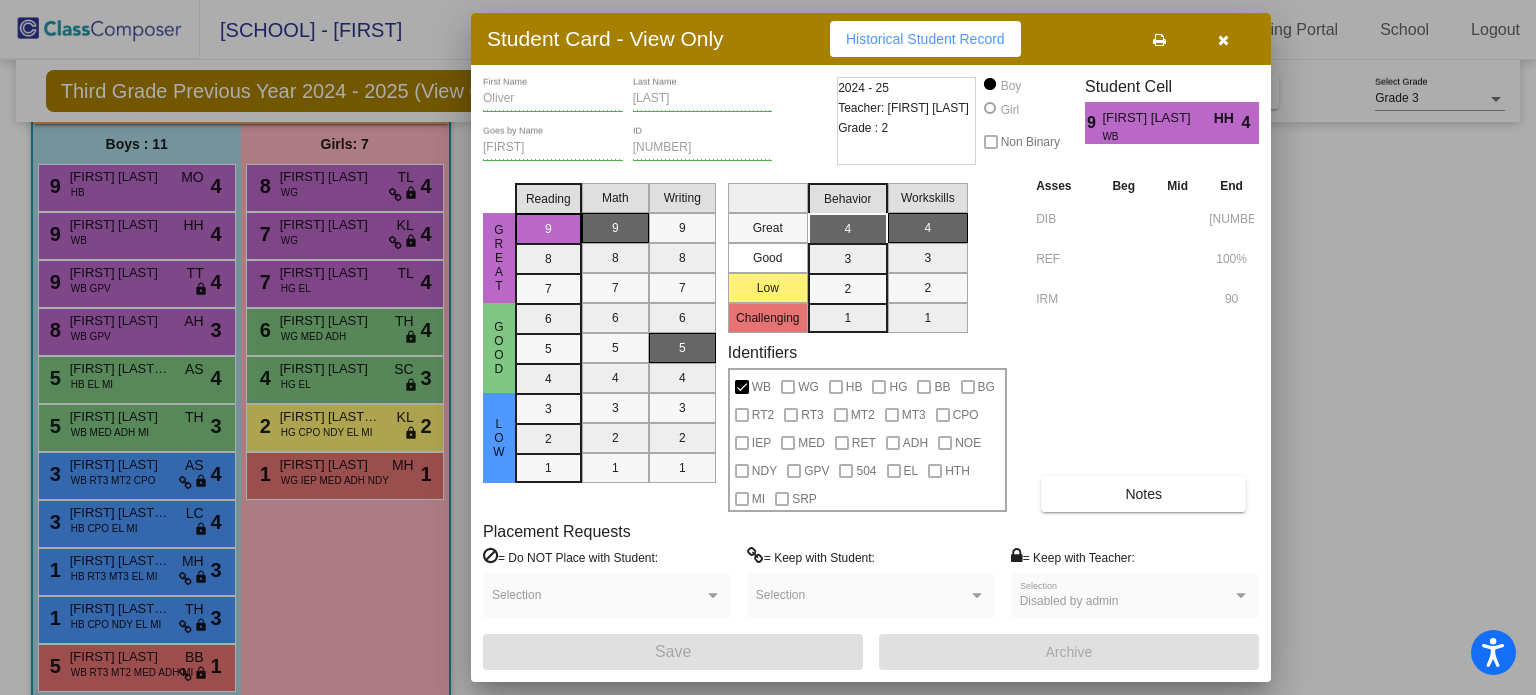 click at bounding box center (768, 347) 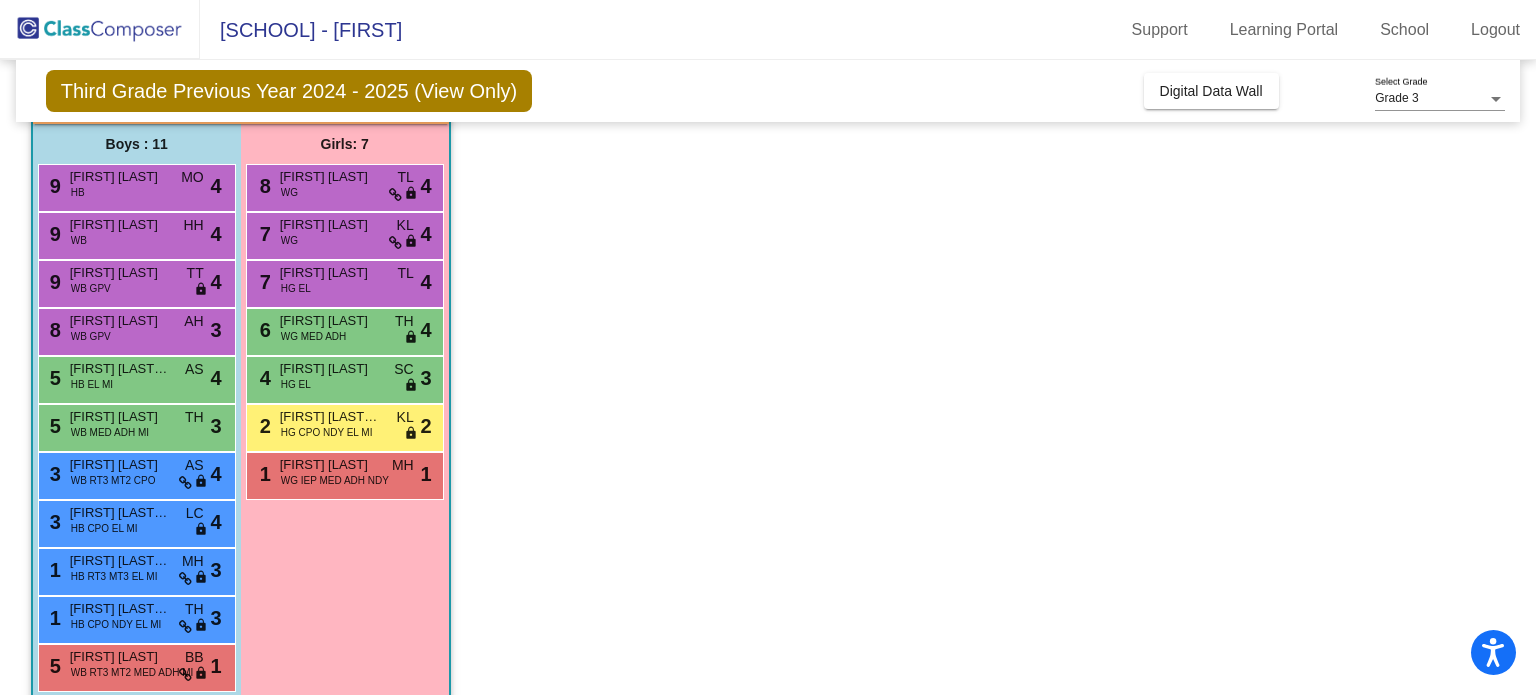 click on "[FIRST] [LAST]" at bounding box center [120, 273] 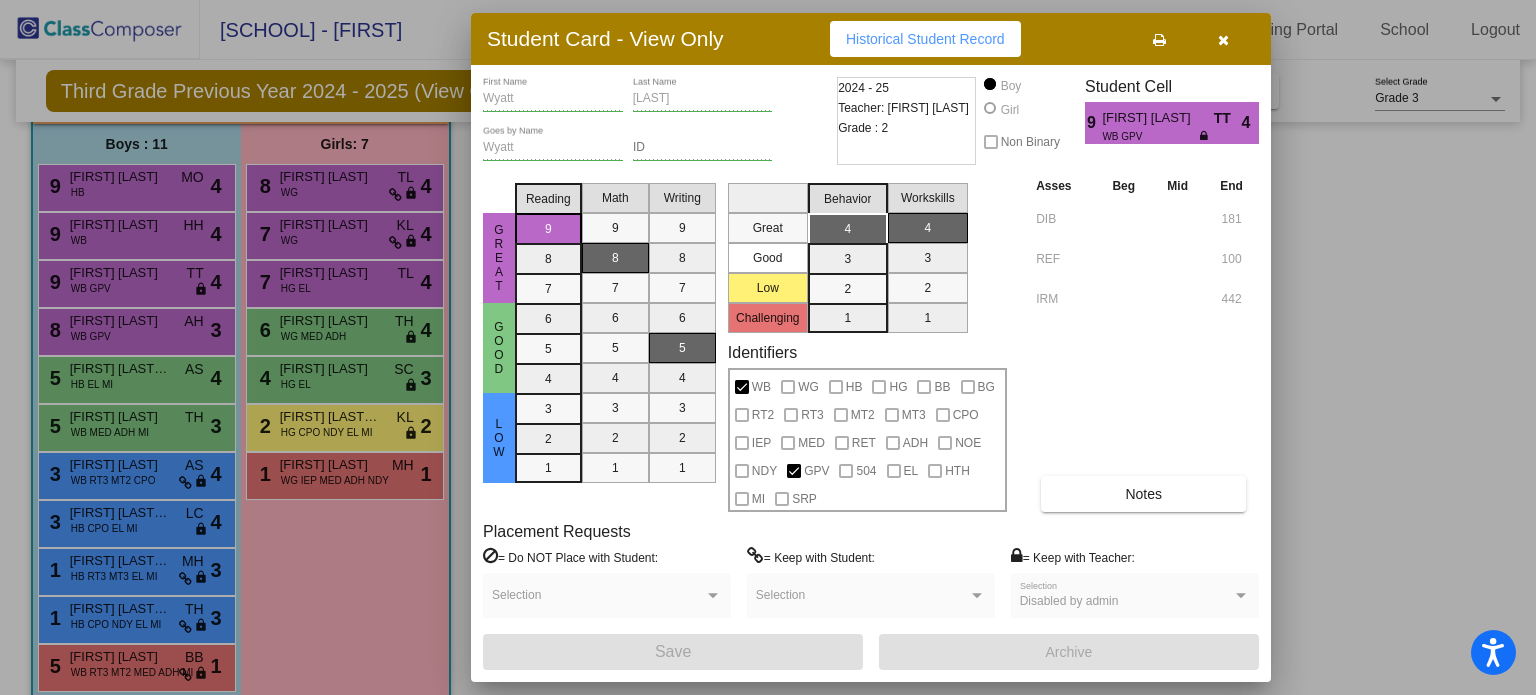 click at bounding box center (768, 347) 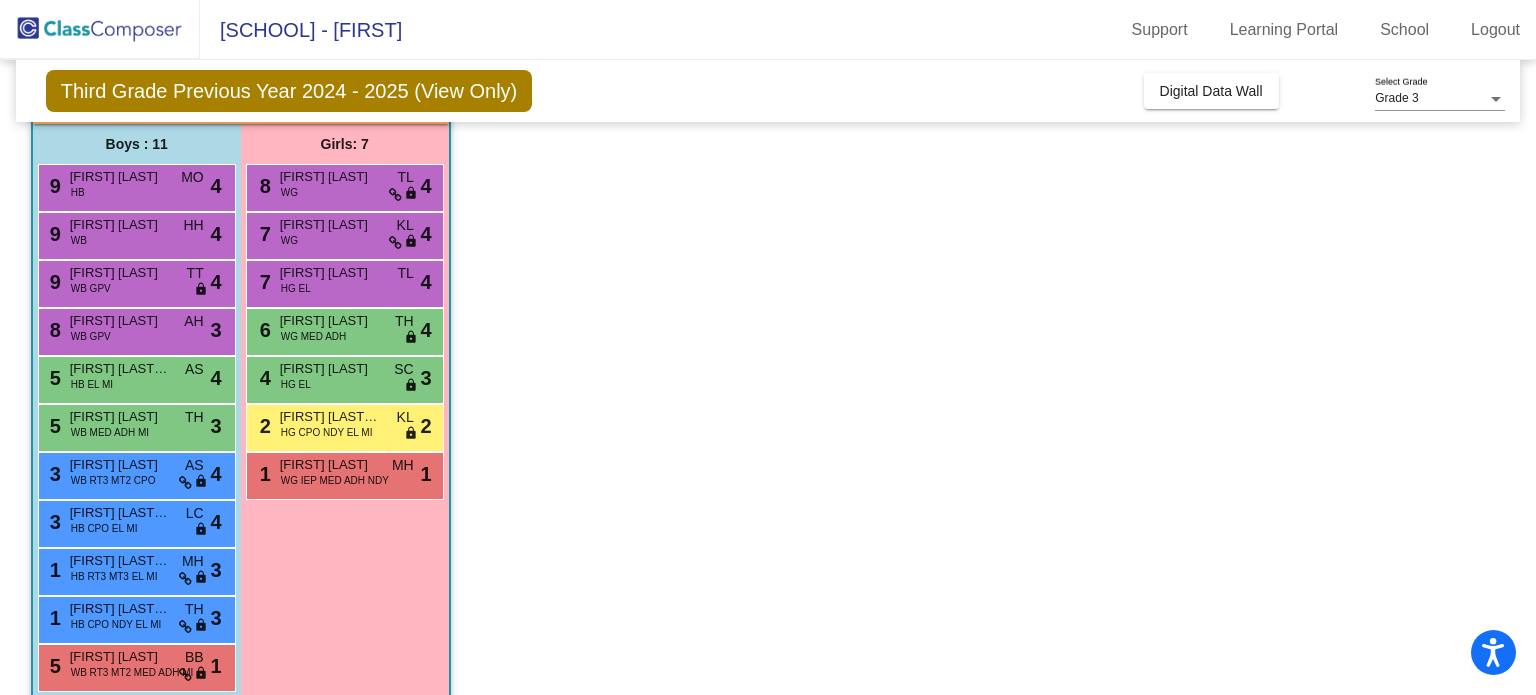 click on "[FIRST] [LAST]" at bounding box center (120, 321) 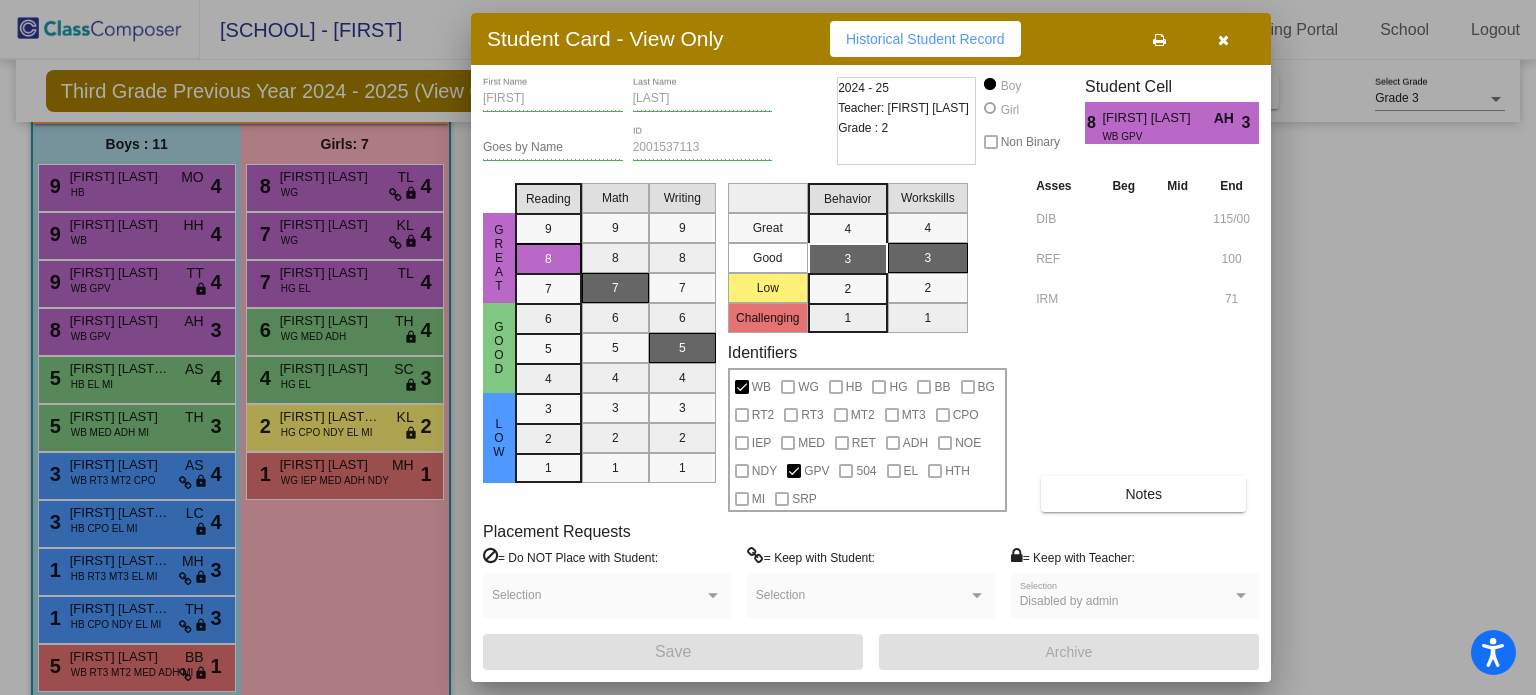 click at bounding box center [768, 347] 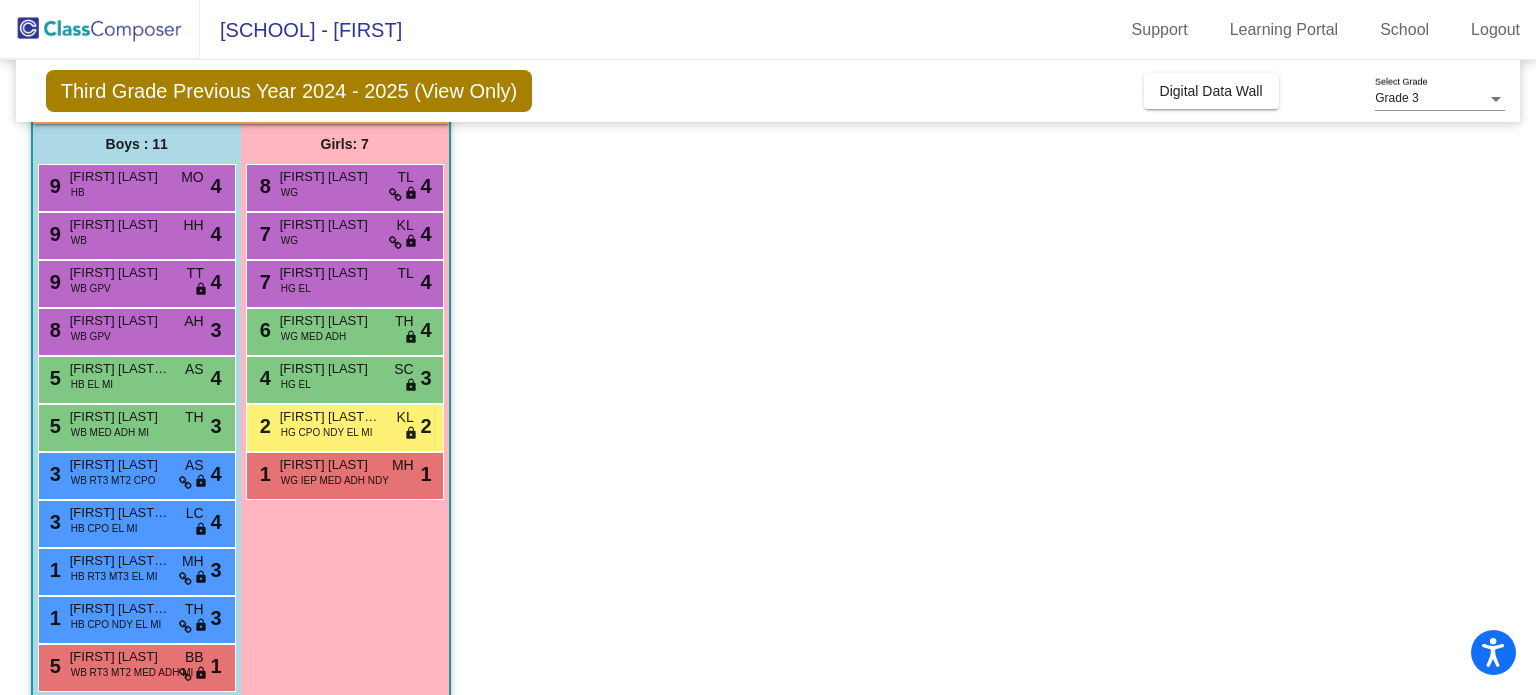 click on "[FIRST] [LAST] [LAST]" at bounding box center [120, 369] 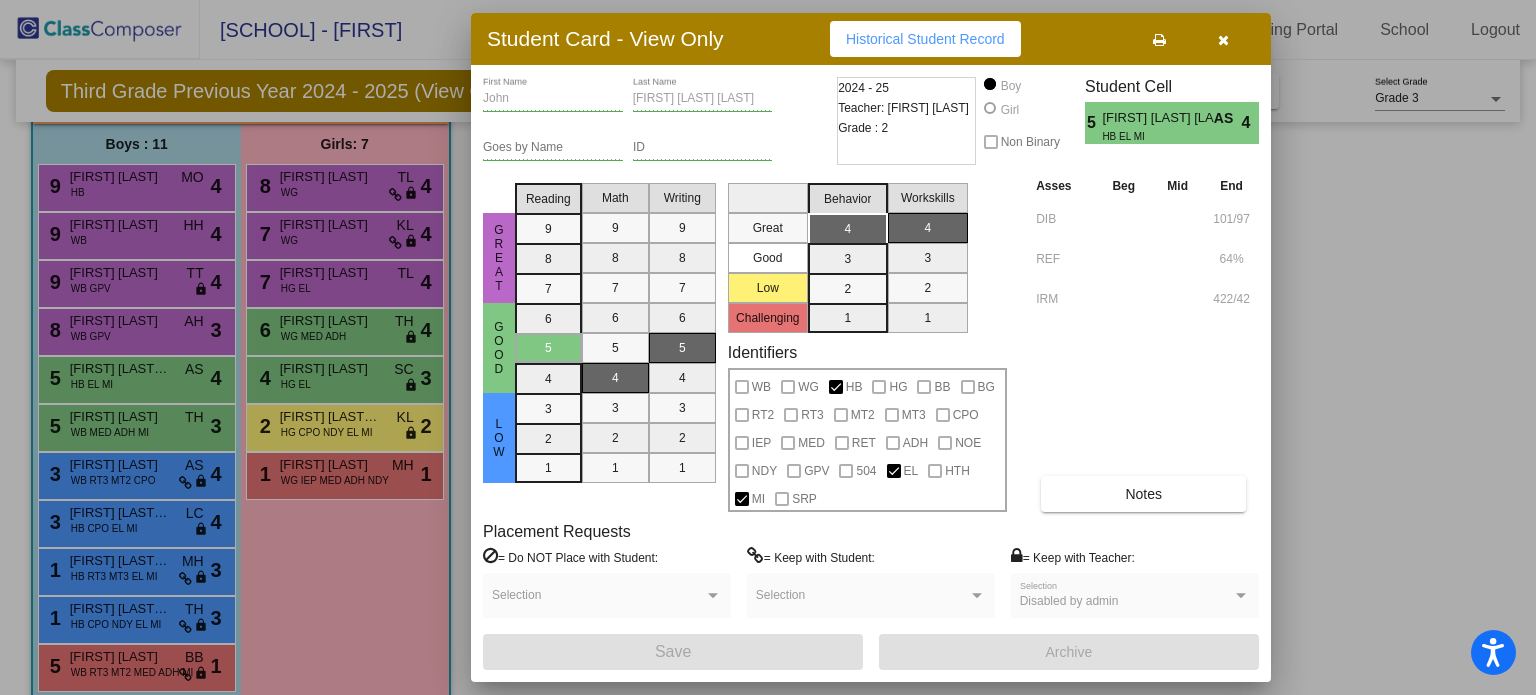 click at bounding box center (768, 347) 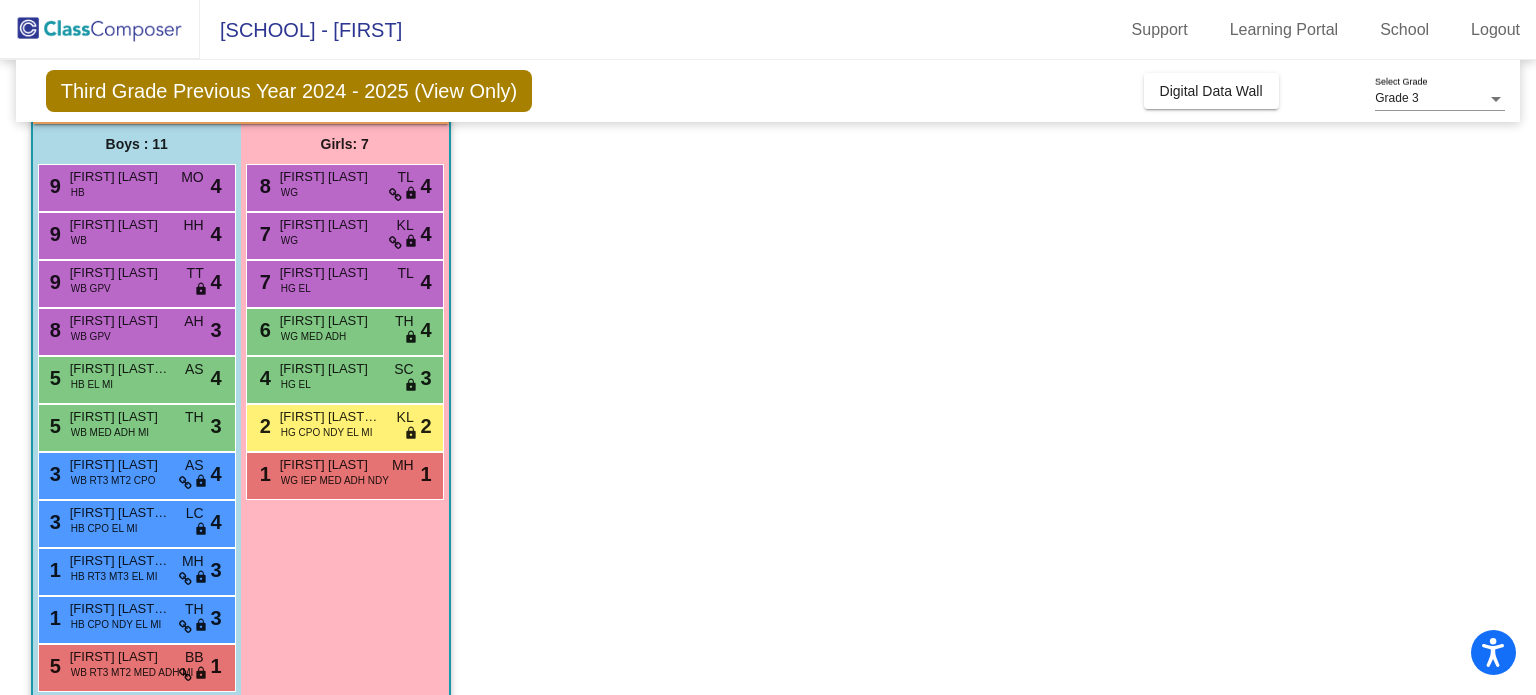 click on "[NUMBER] [FIRST] [LAST] WB MED ADH MI TH lock do_not_disturb_alt 3" at bounding box center [134, 425] 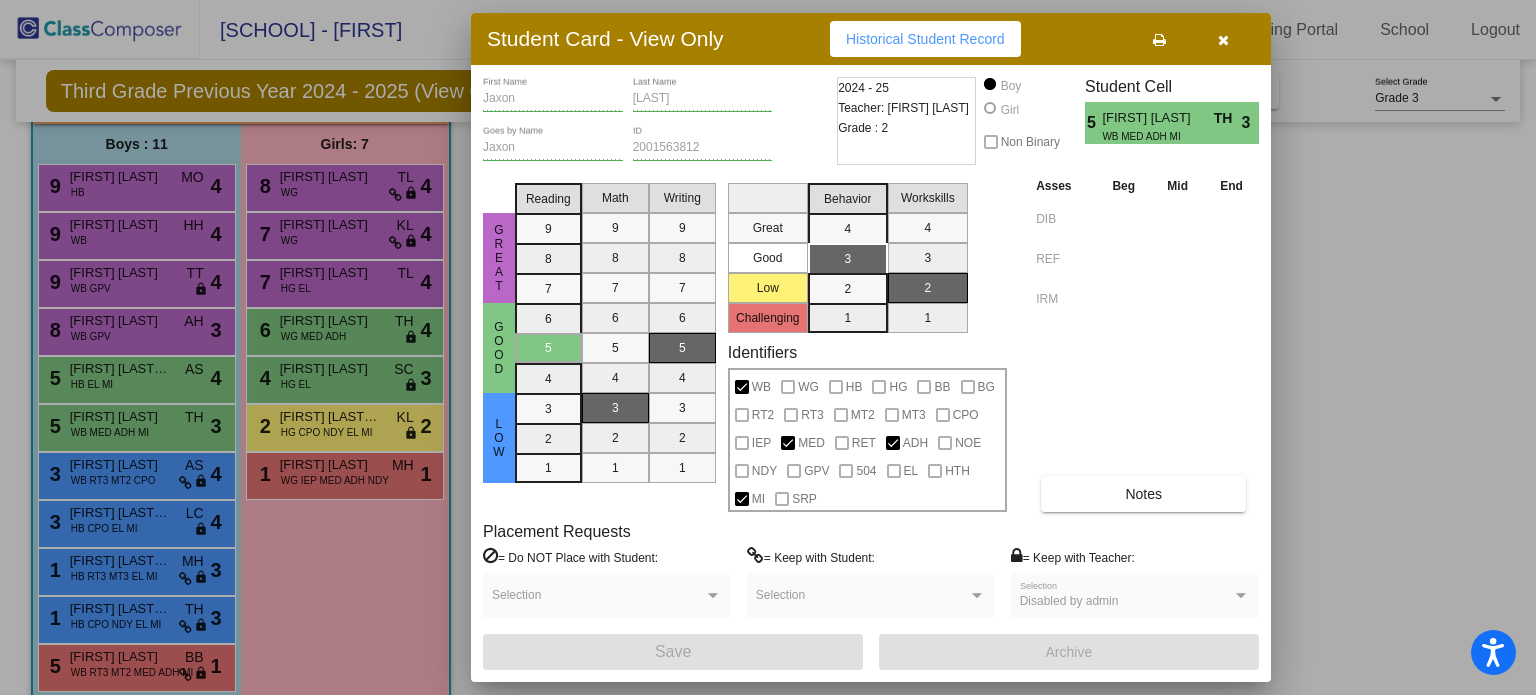 click at bounding box center (768, 347) 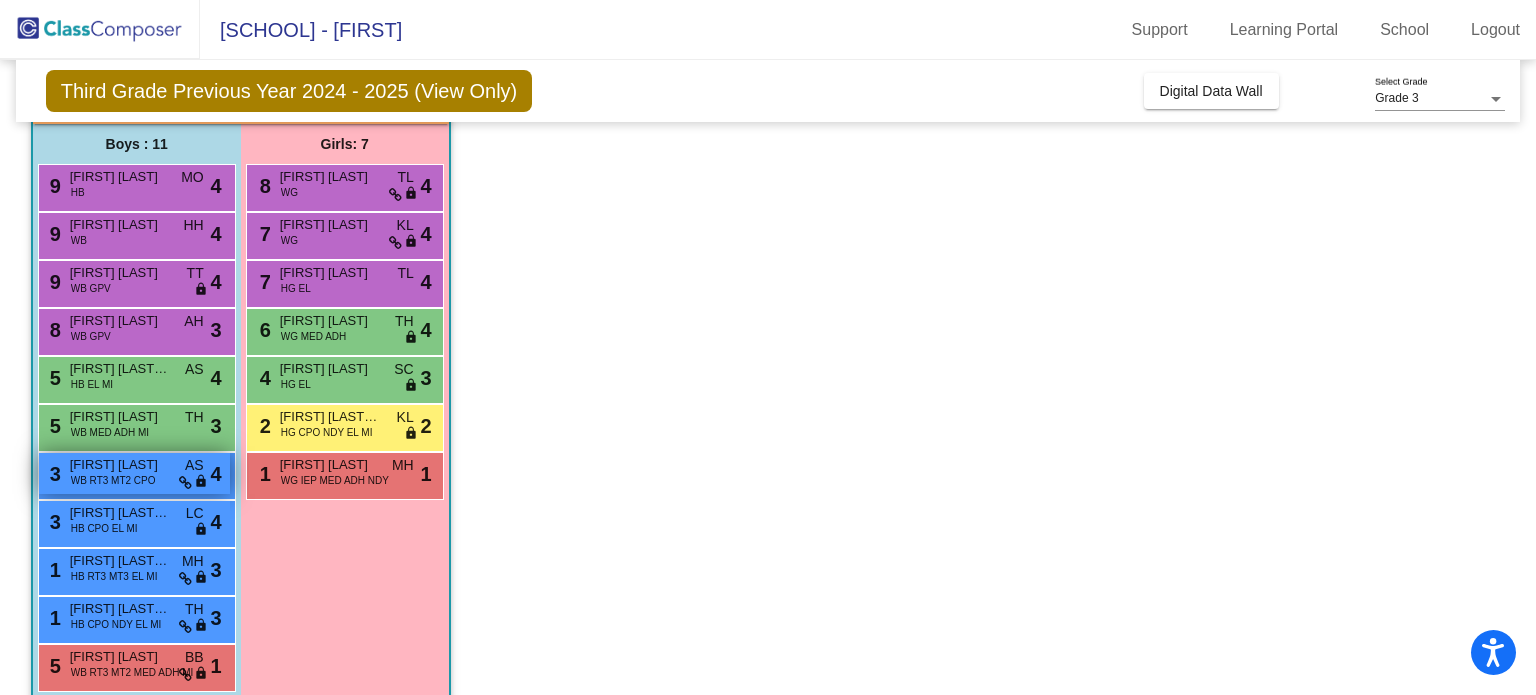 click at bounding box center [185, 483] 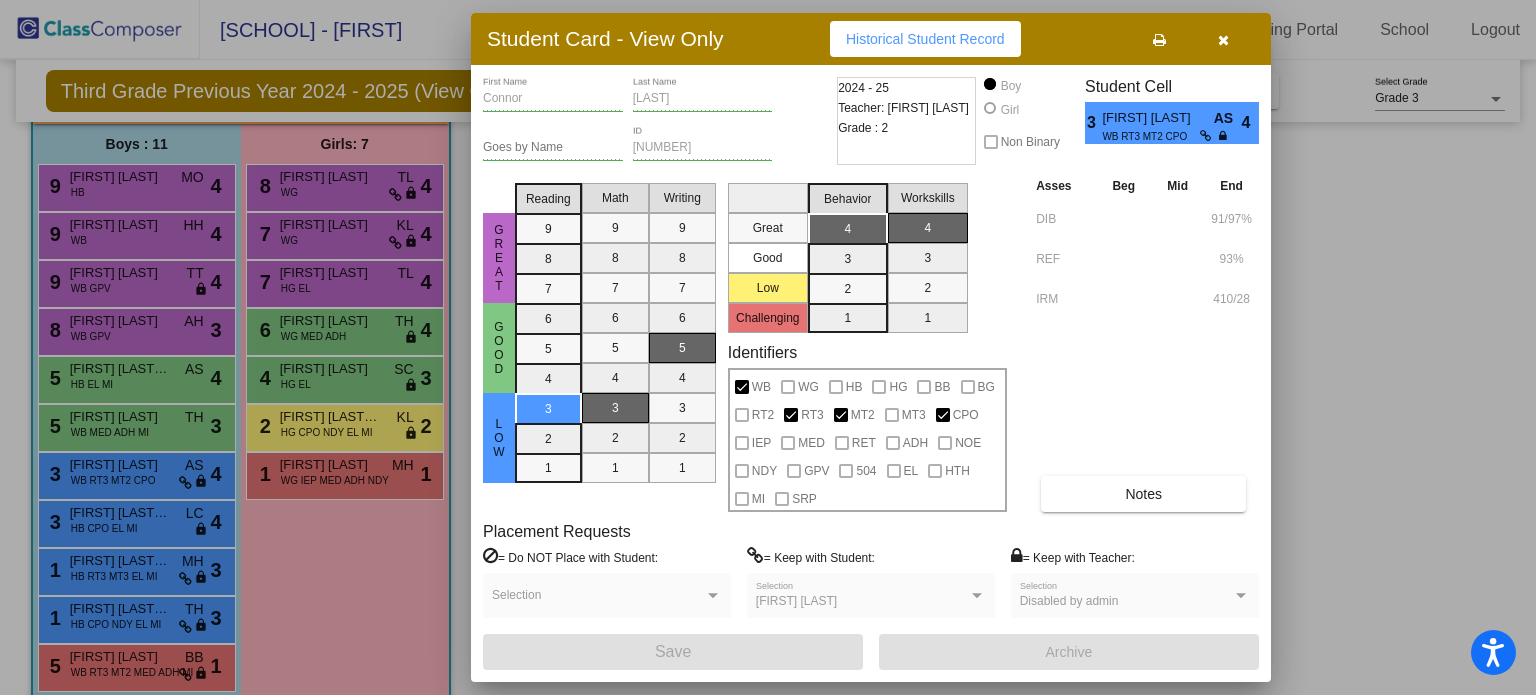 click at bounding box center (1223, 40) 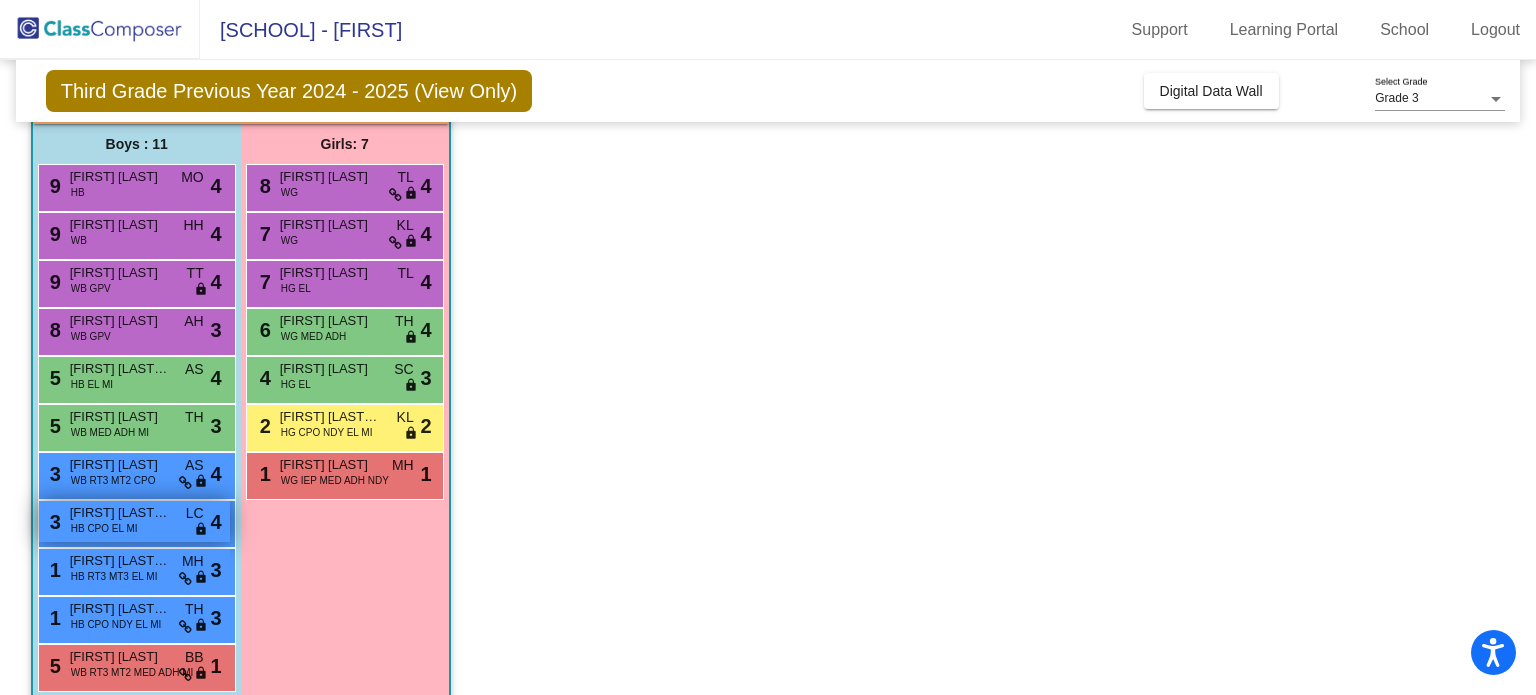 click on "[FIRST] [LAST] [LAST]" at bounding box center [120, 513] 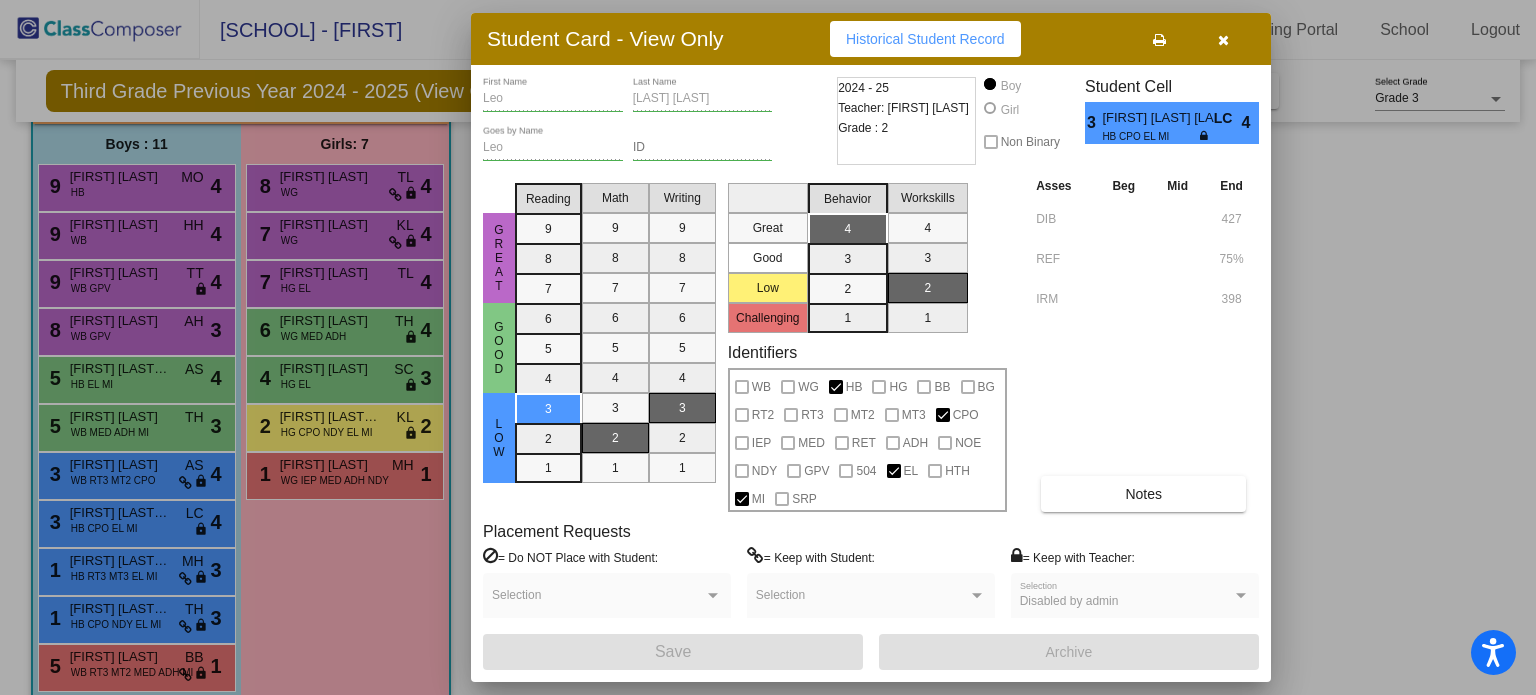 click at bounding box center (768, 347) 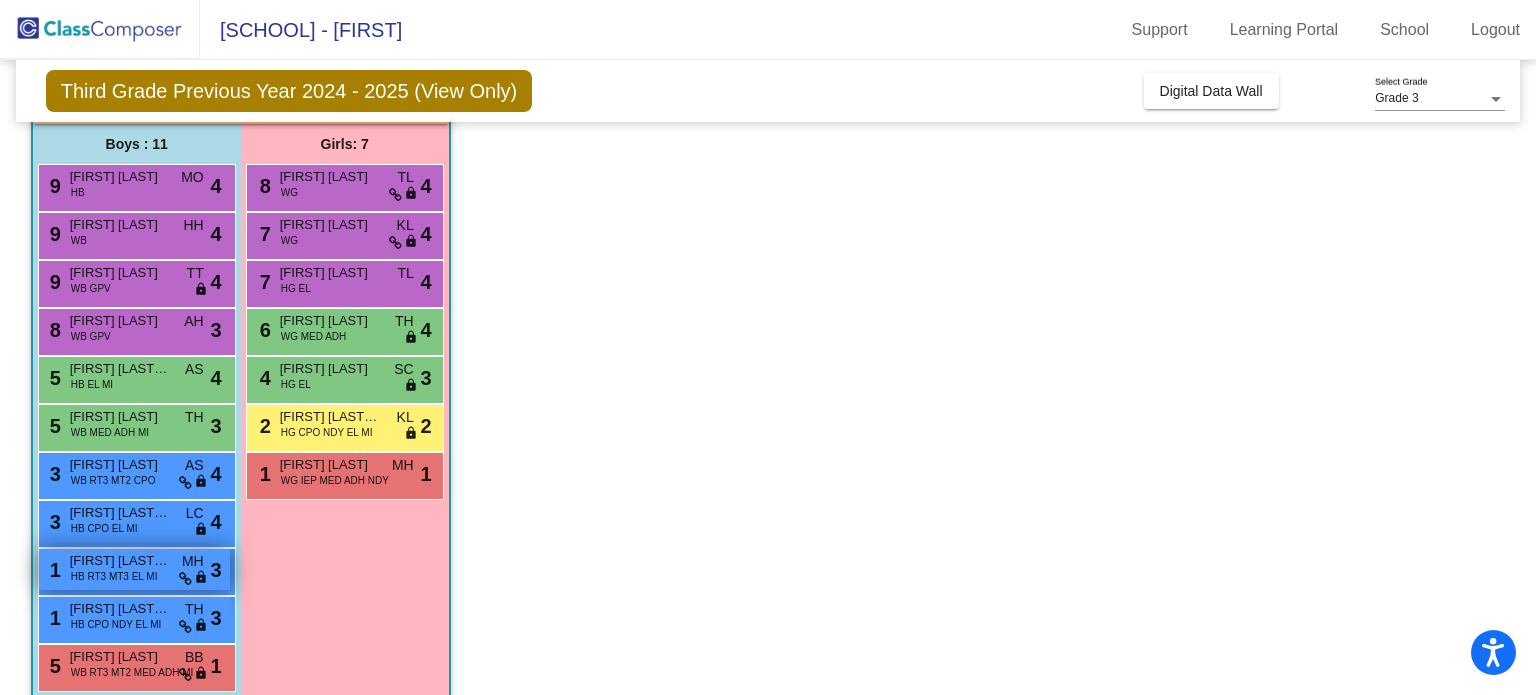 click on "[FIRST] [LAST] [LAST]" at bounding box center [120, 561] 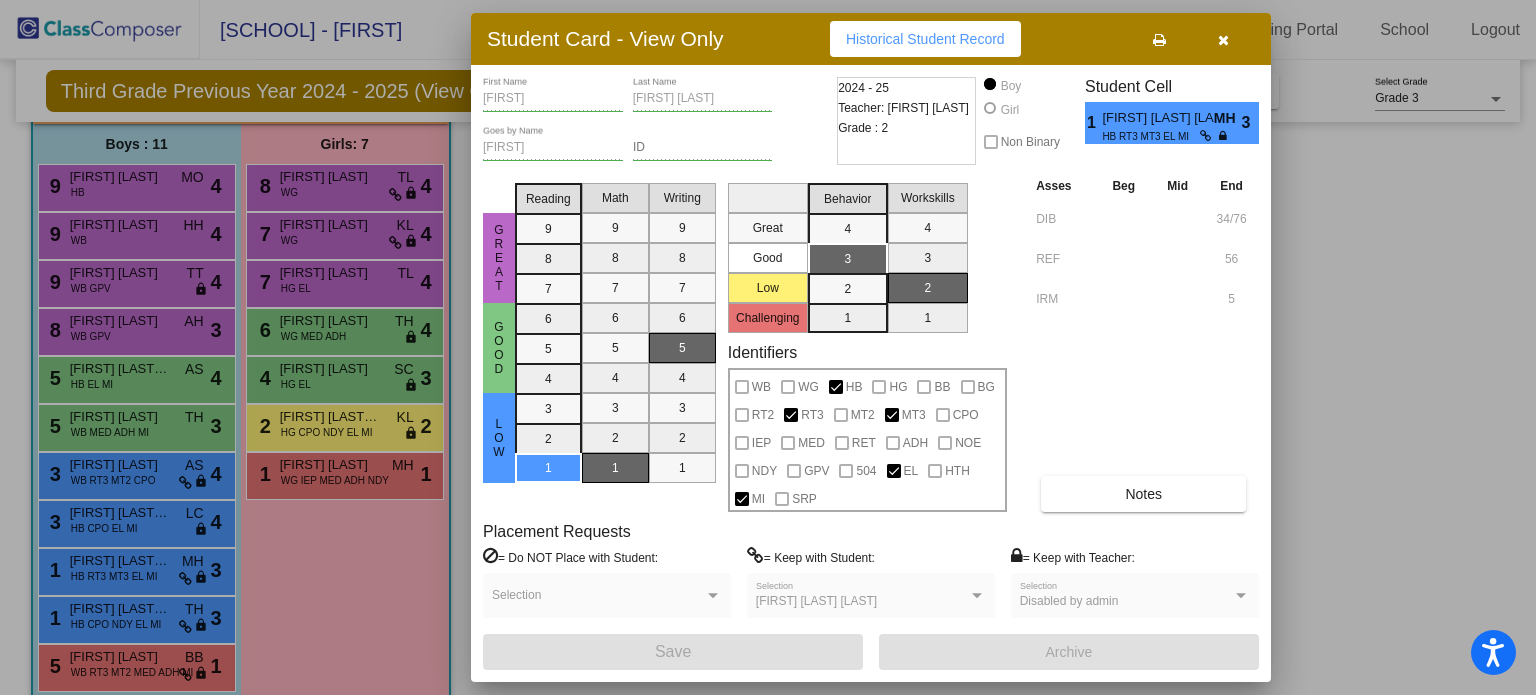 click at bounding box center [1223, 39] 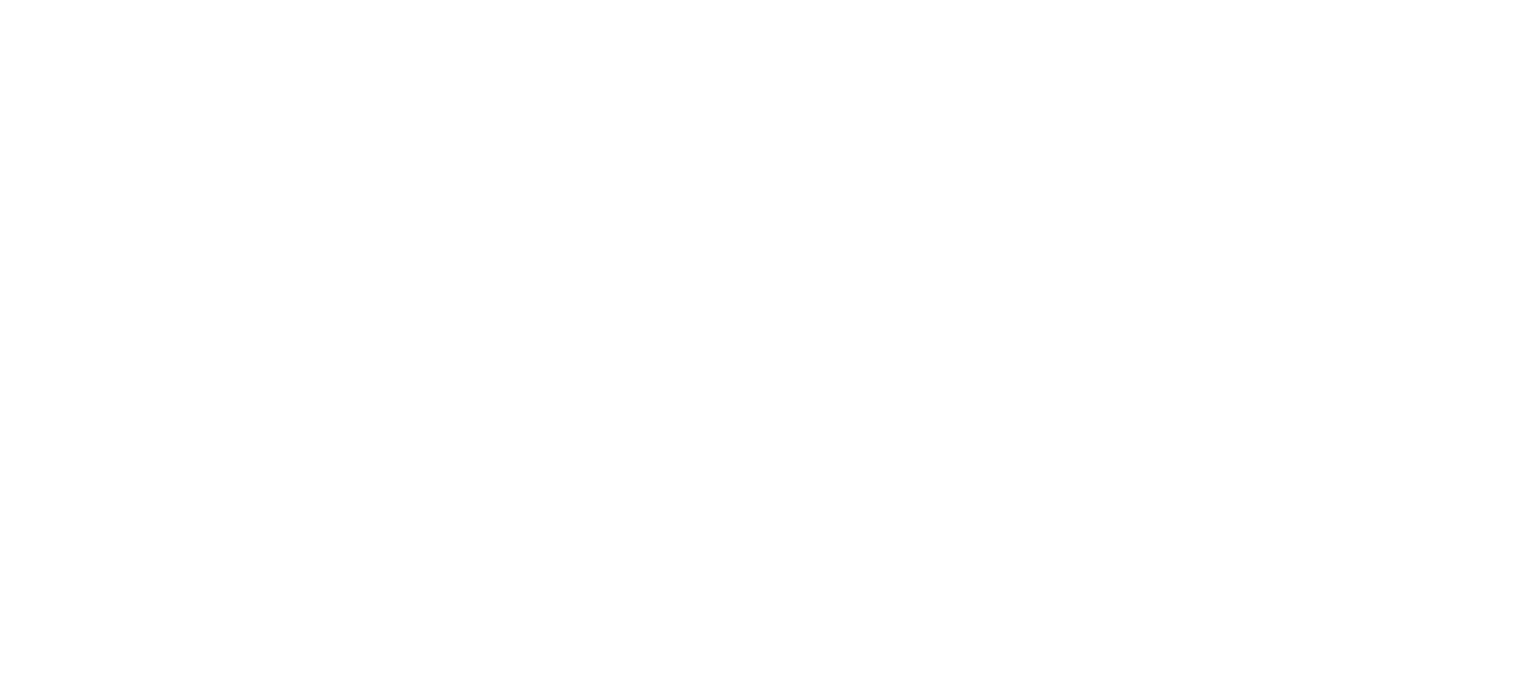 scroll, scrollTop: 0, scrollLeft: 0, axis: both 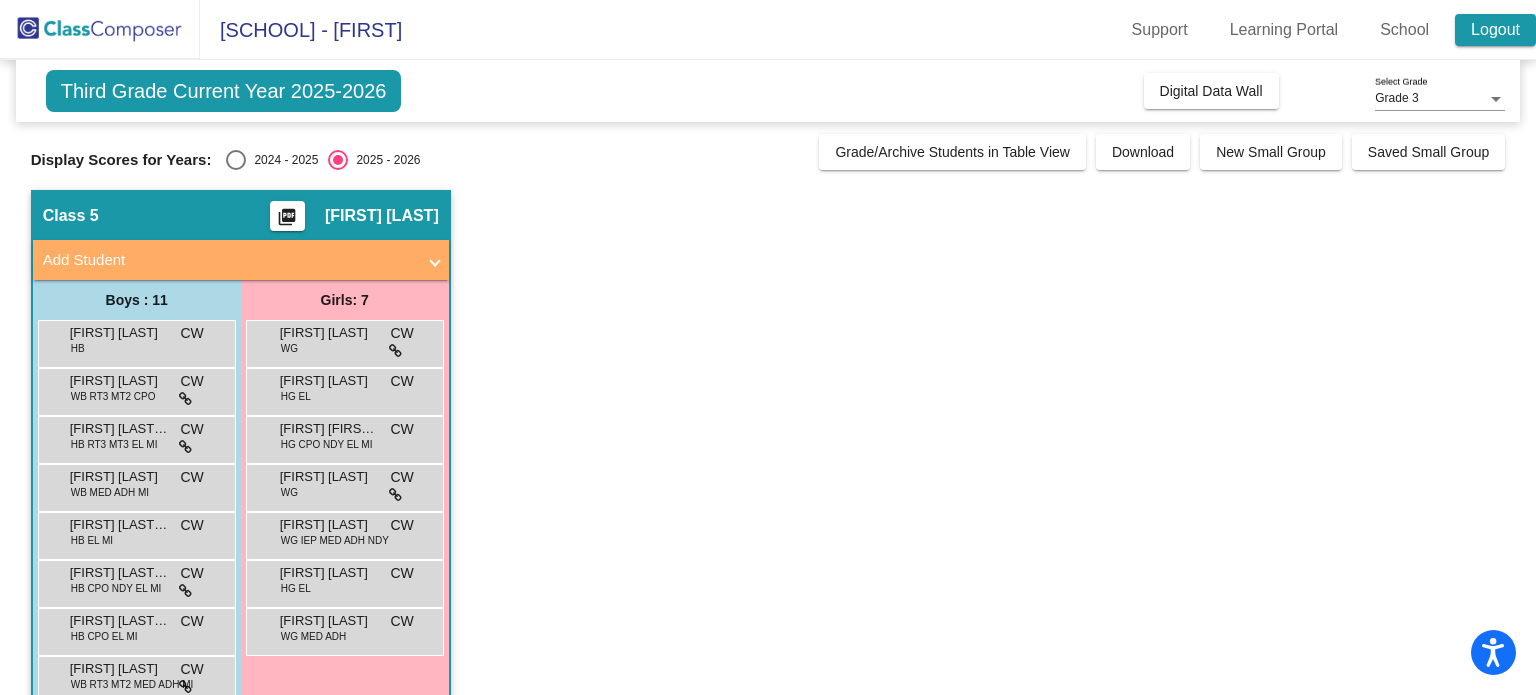 click on "Logout" 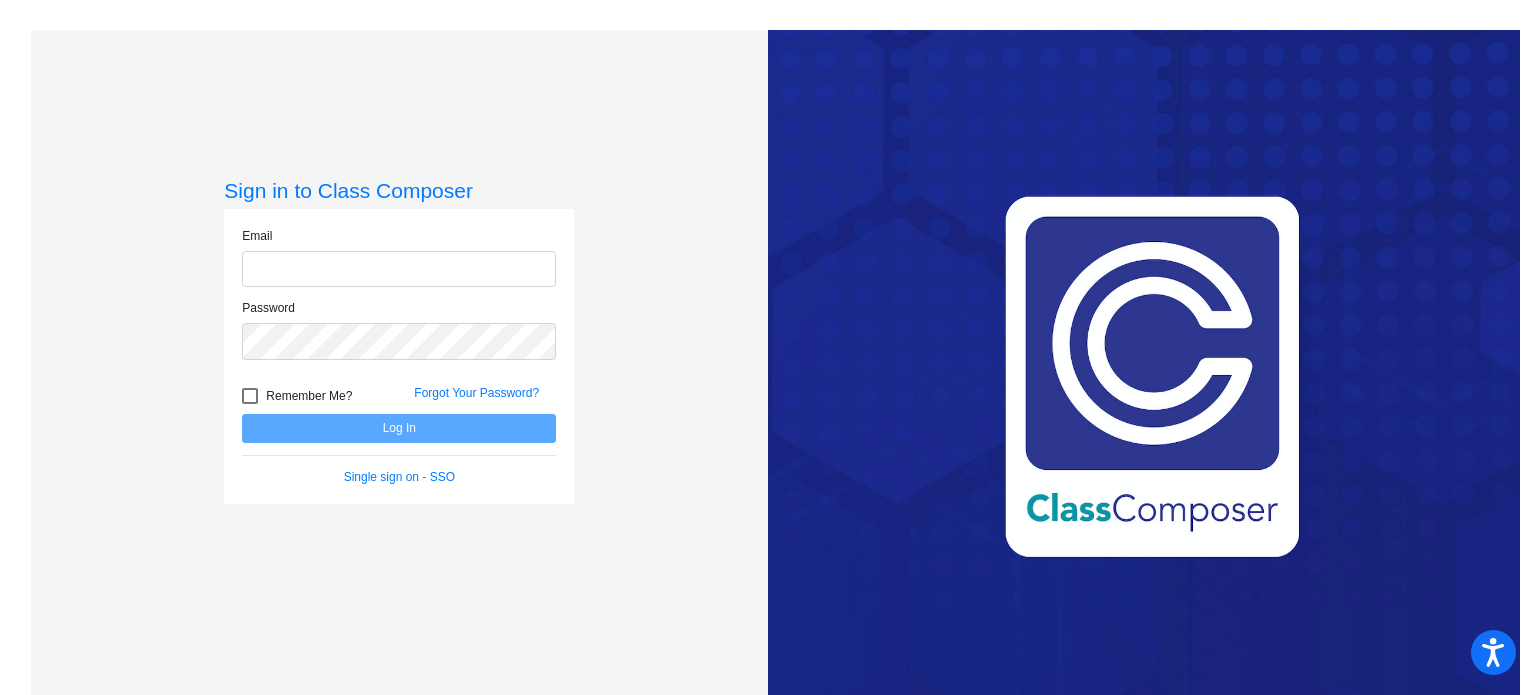 click 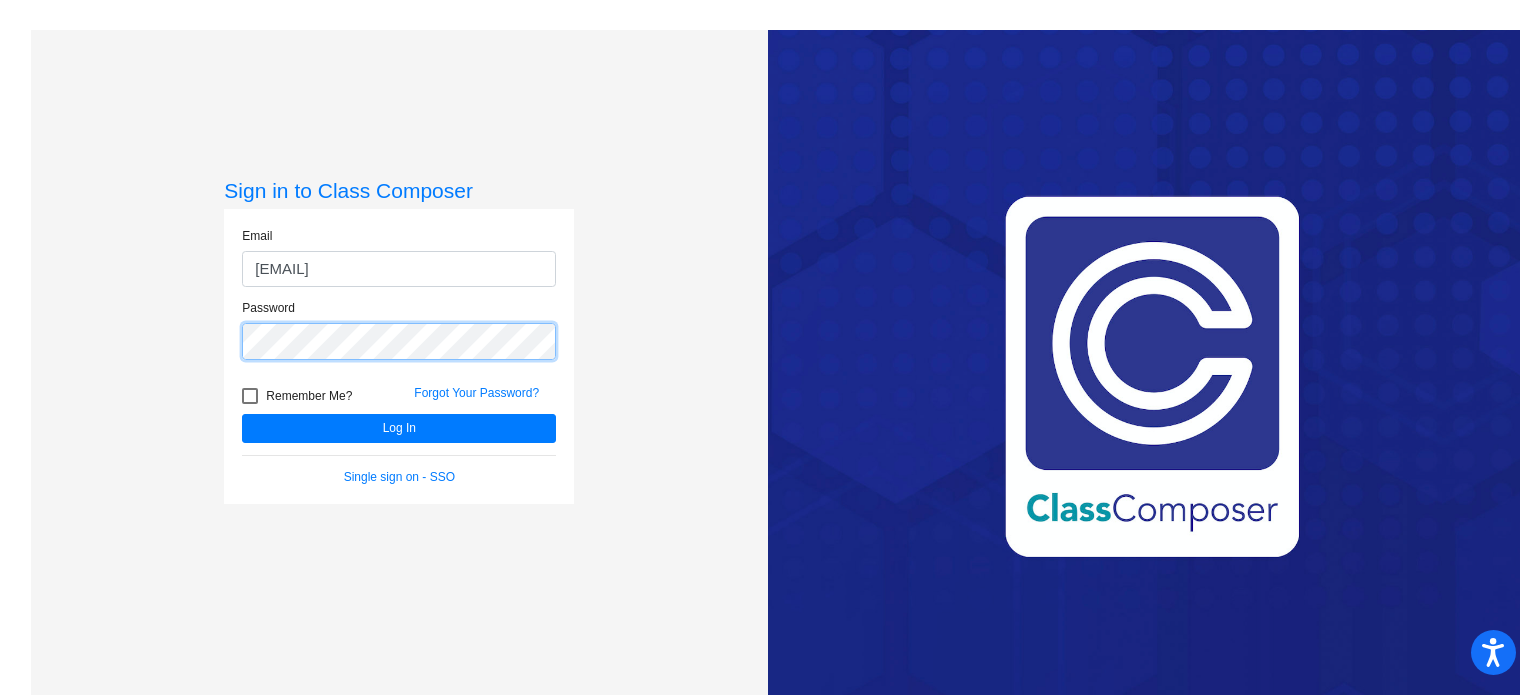 click on "Log In" 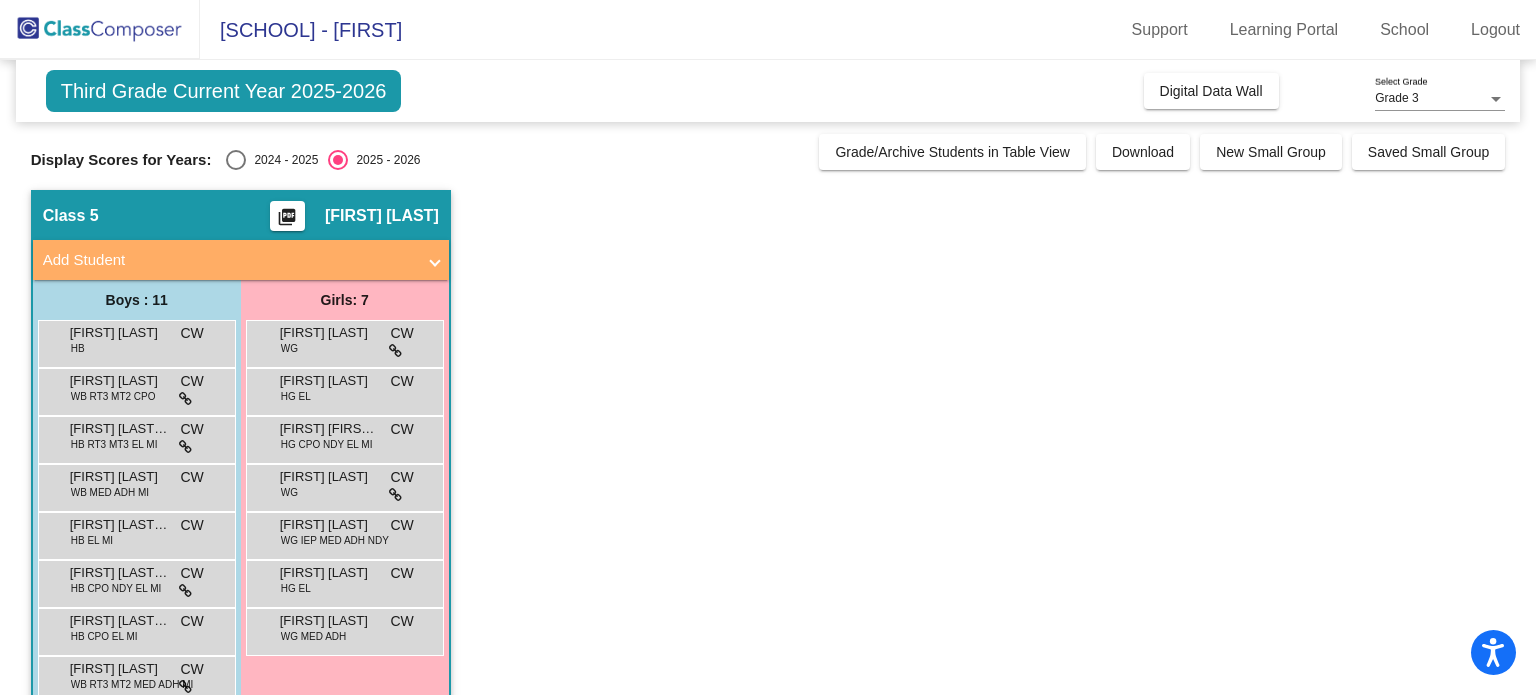 click at bounding box center (236, 160) 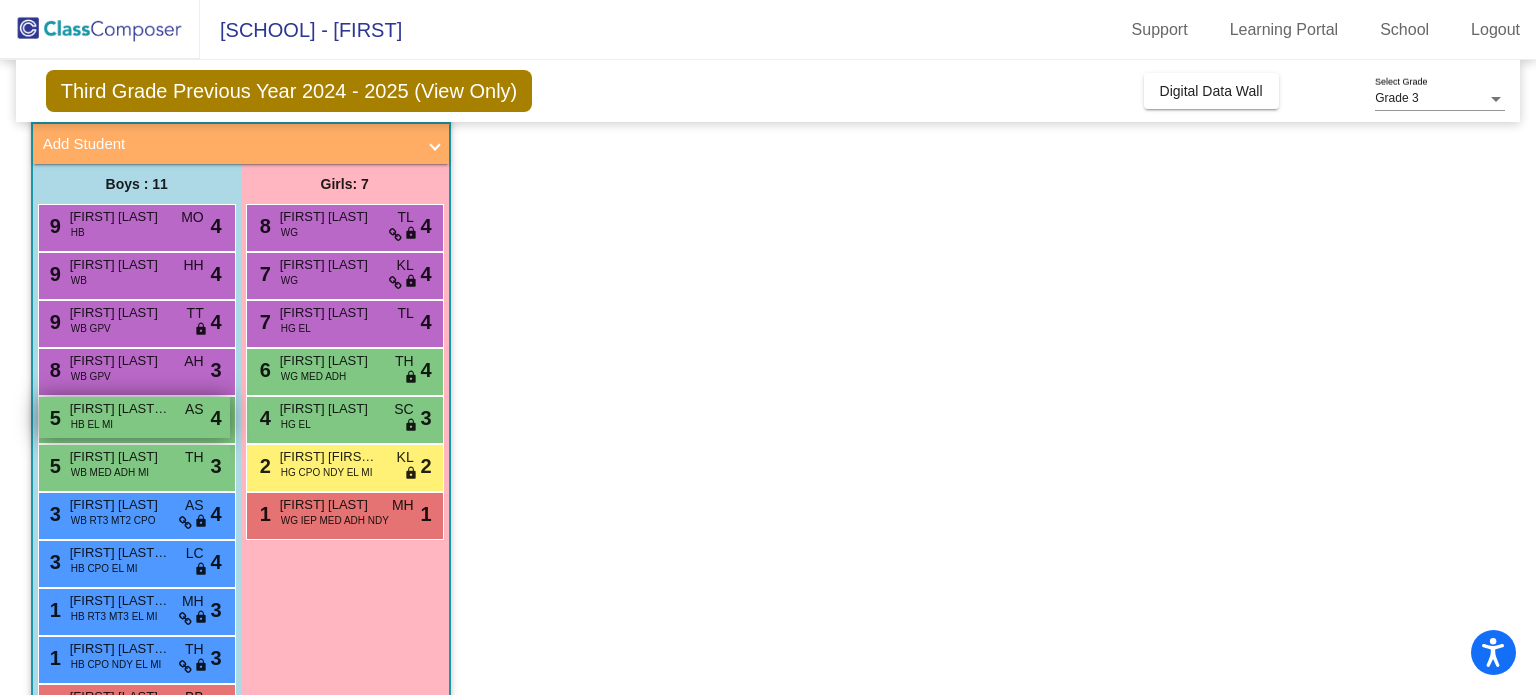 scroll, scrollTop: 122, scrollLeft: 0, axis: vertical 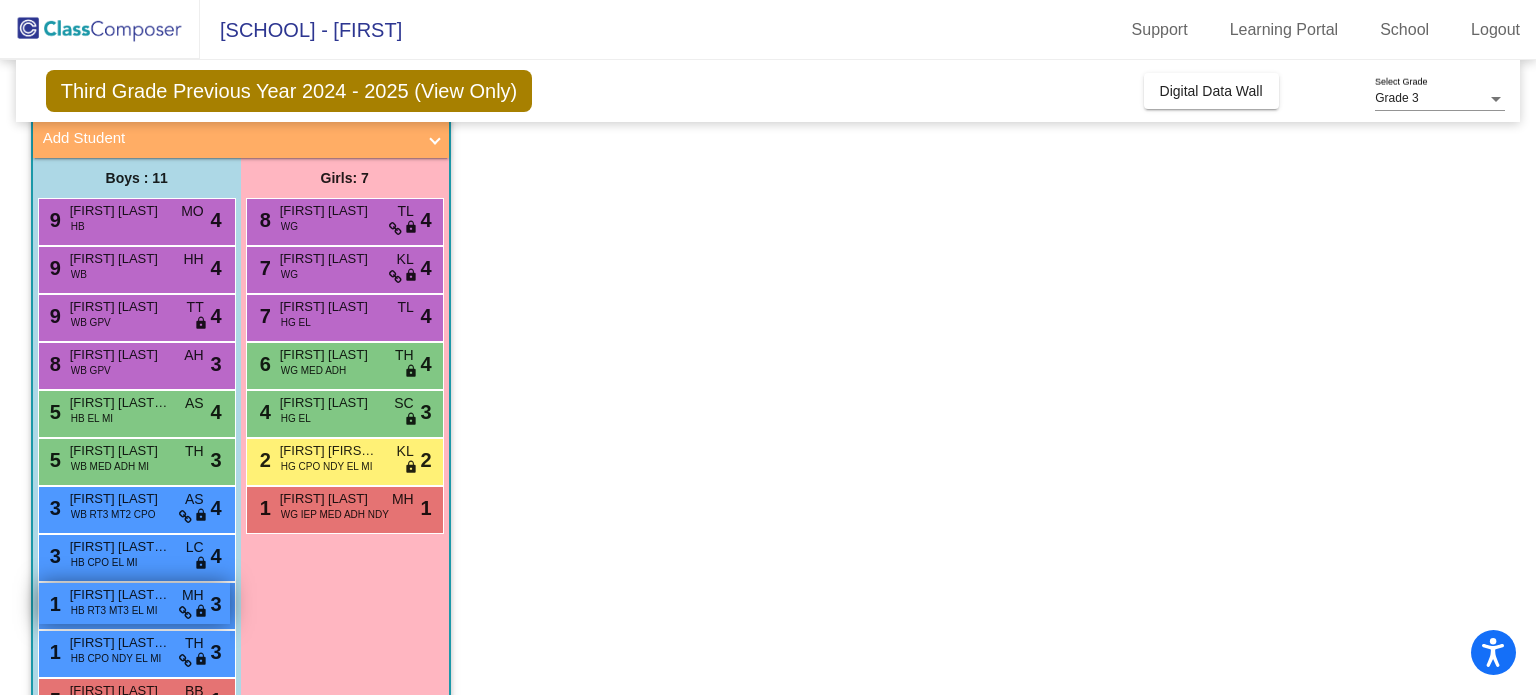 click on "[FIRST] [LAST] [LAST]" at bounding box center (120, 595) 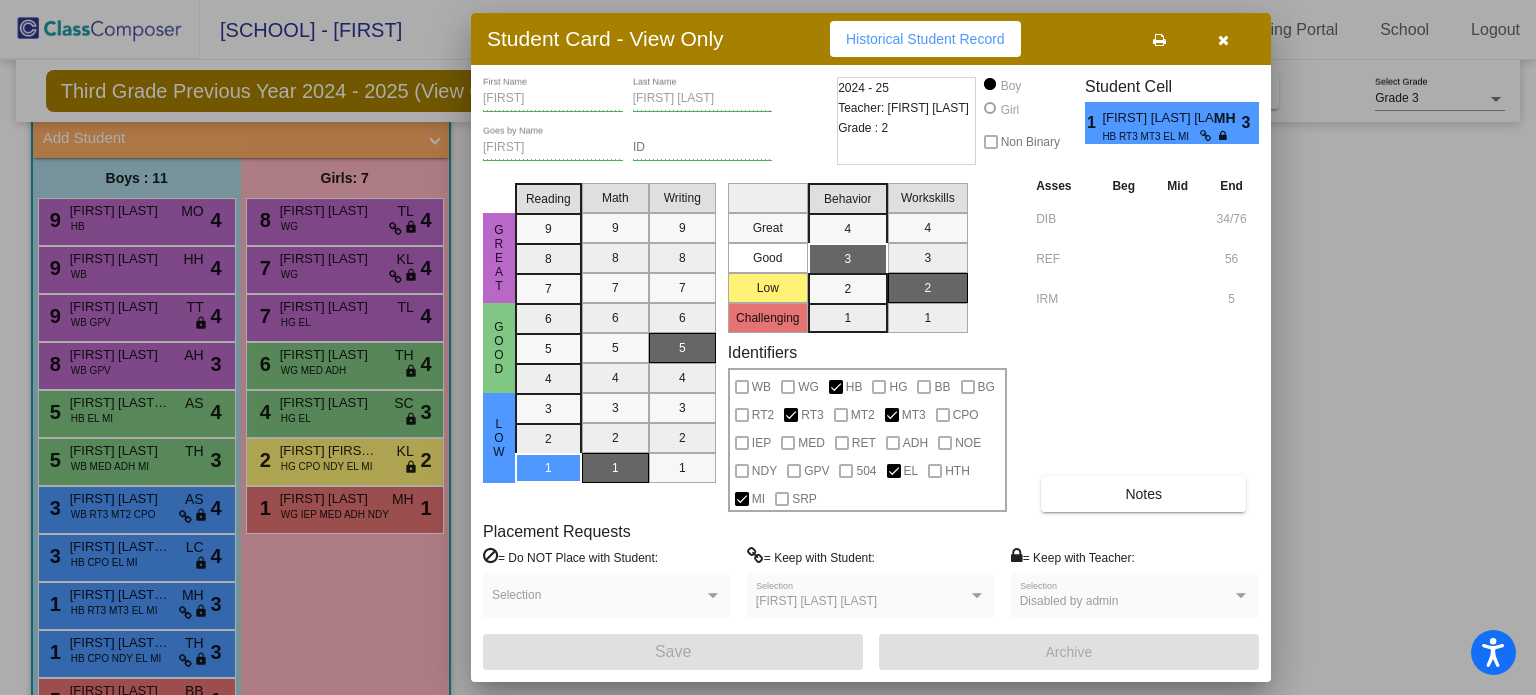 click at bounding box center [1223, 40] 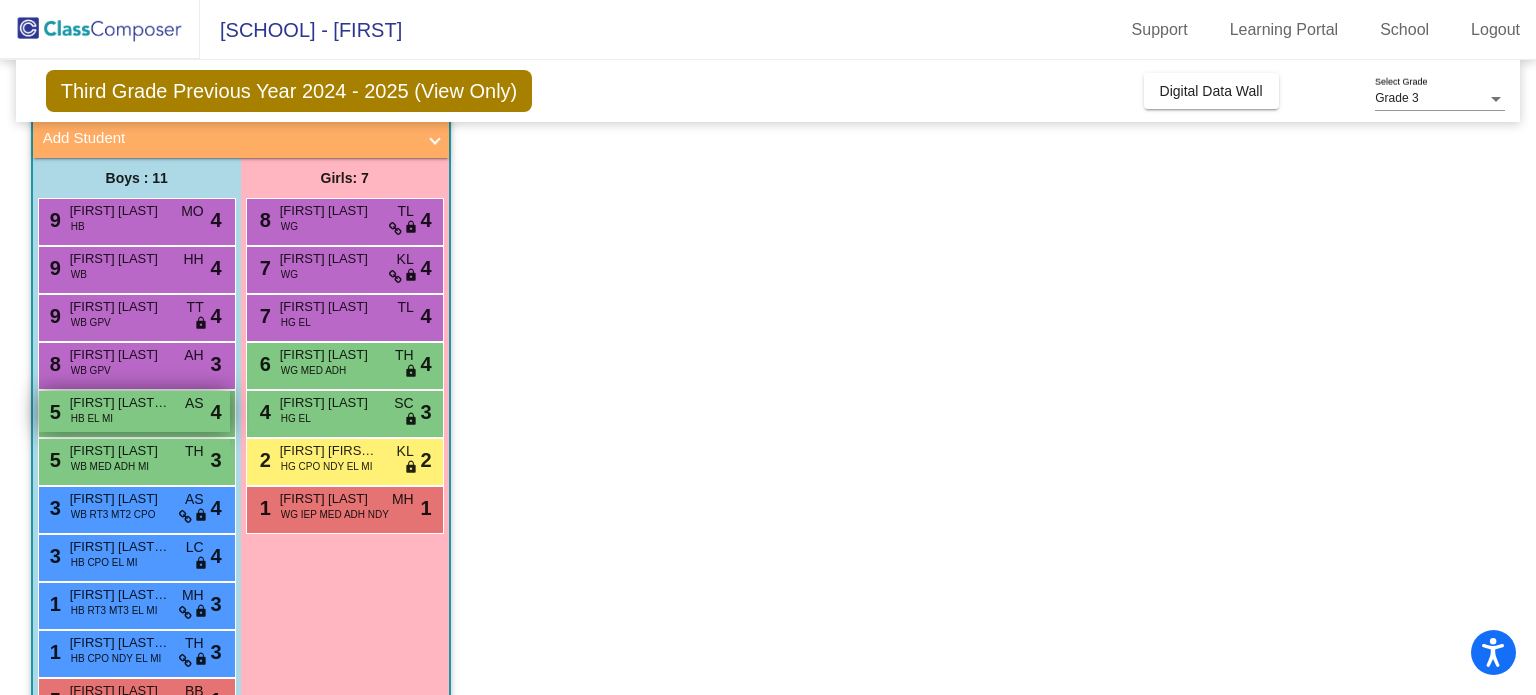 click on "5 John Gaspar Manuel HB EL MI AS lock do_not_disturb_alt 4" at bounding box center [134, 411] 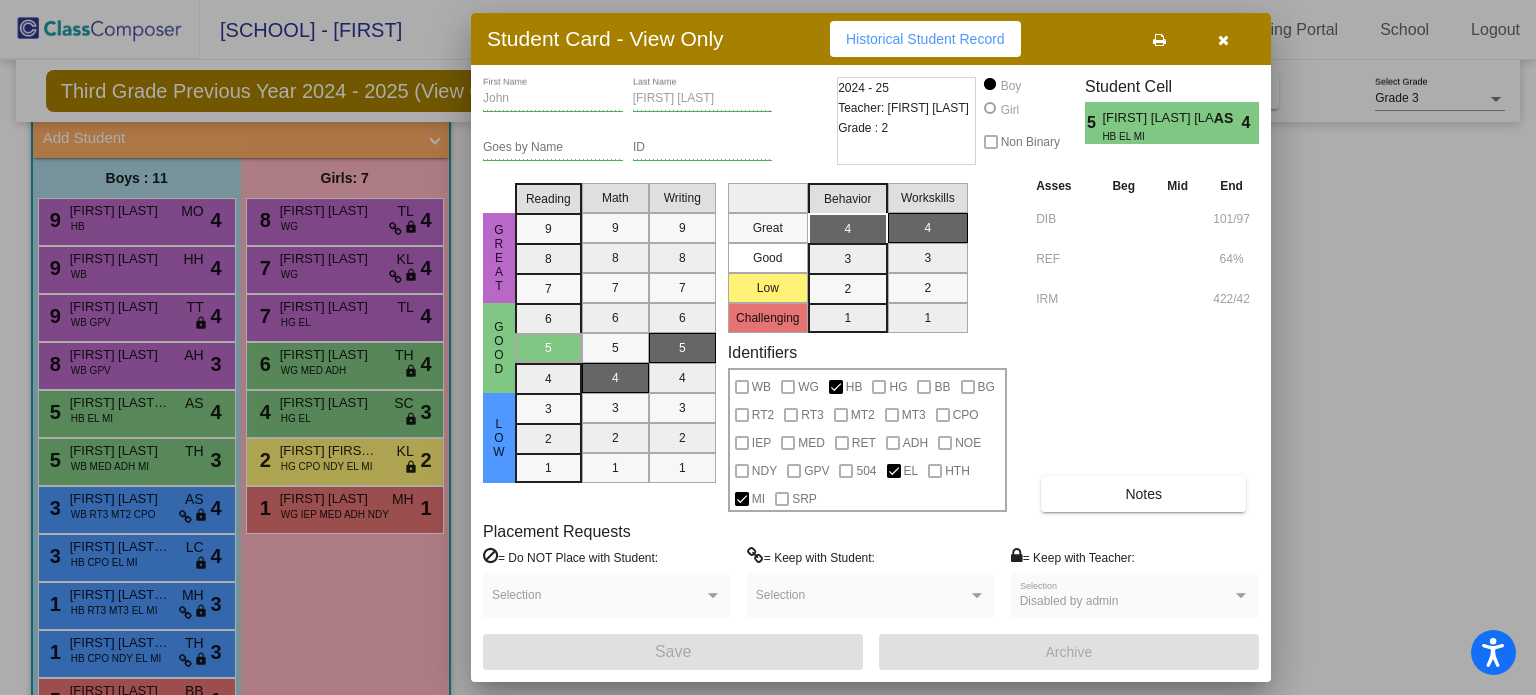 click at bounding box center [1223, 39] 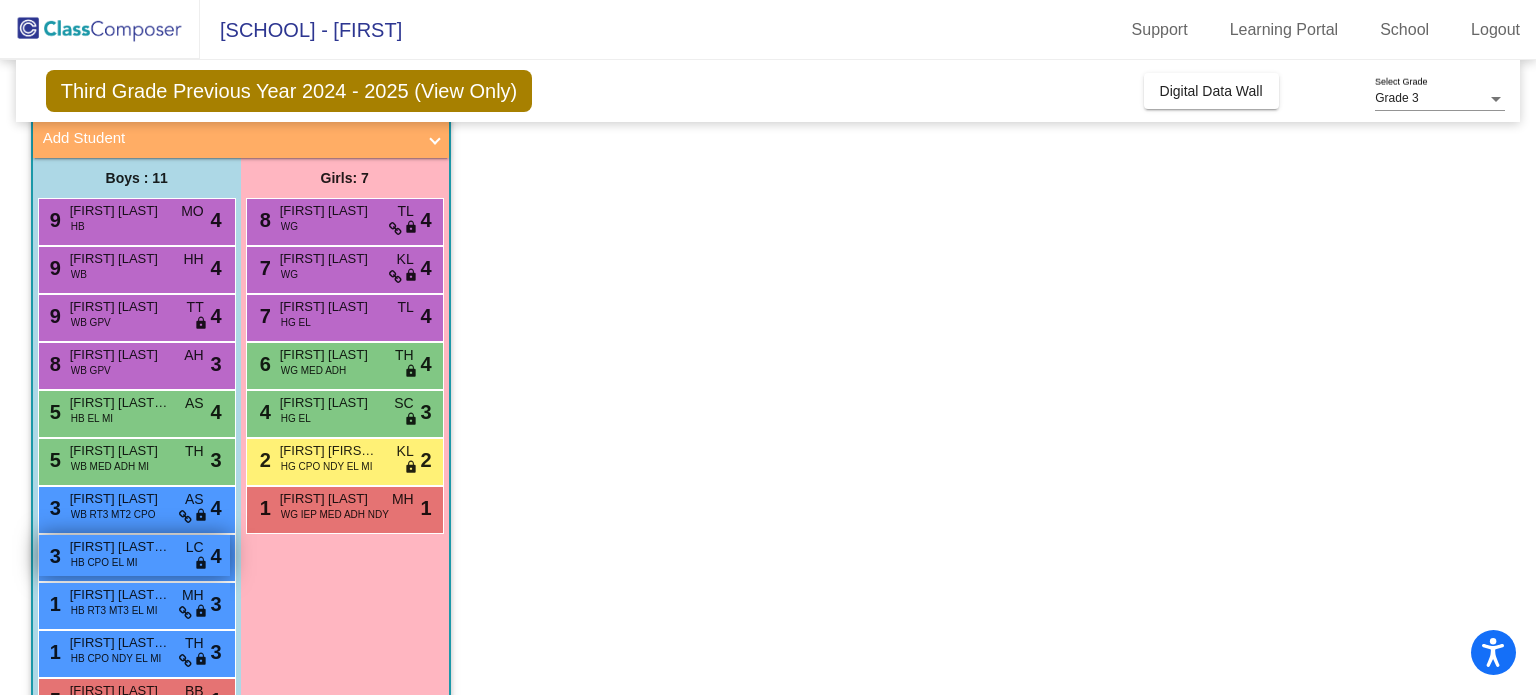 click on "[FIRST] [LAST] [LAST]" at bounding box center [120, 547] 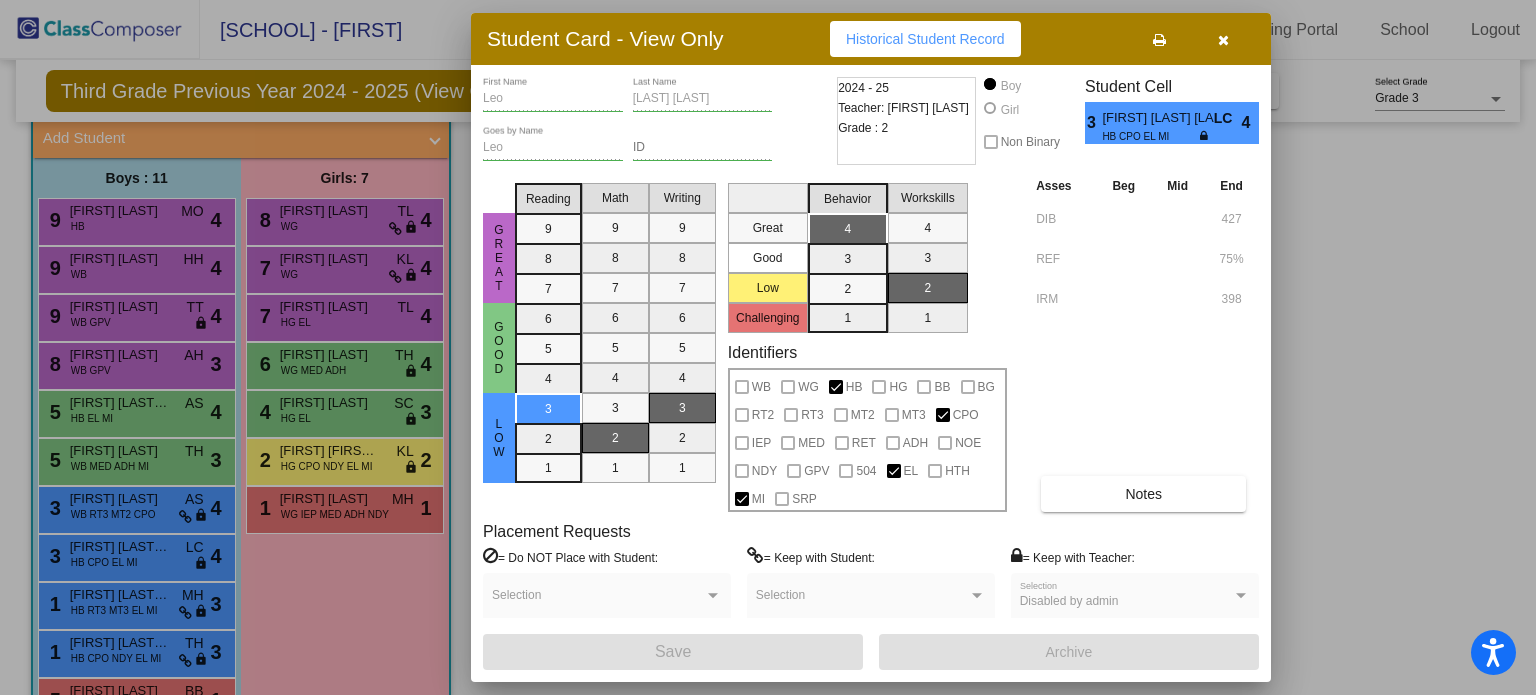 click at bounding box center [1223, 40] 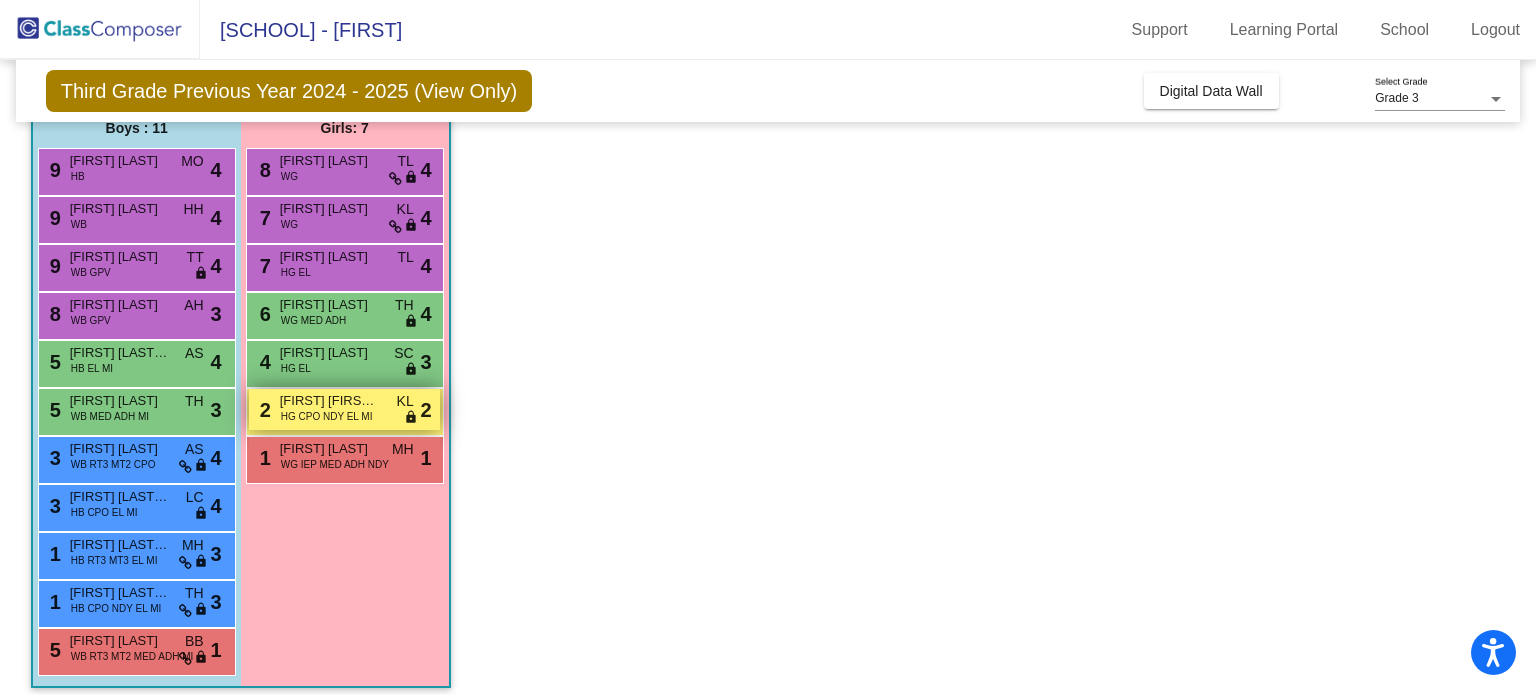 scroll, scrollTop: 184, scrollLeft: 0, axis: vertical 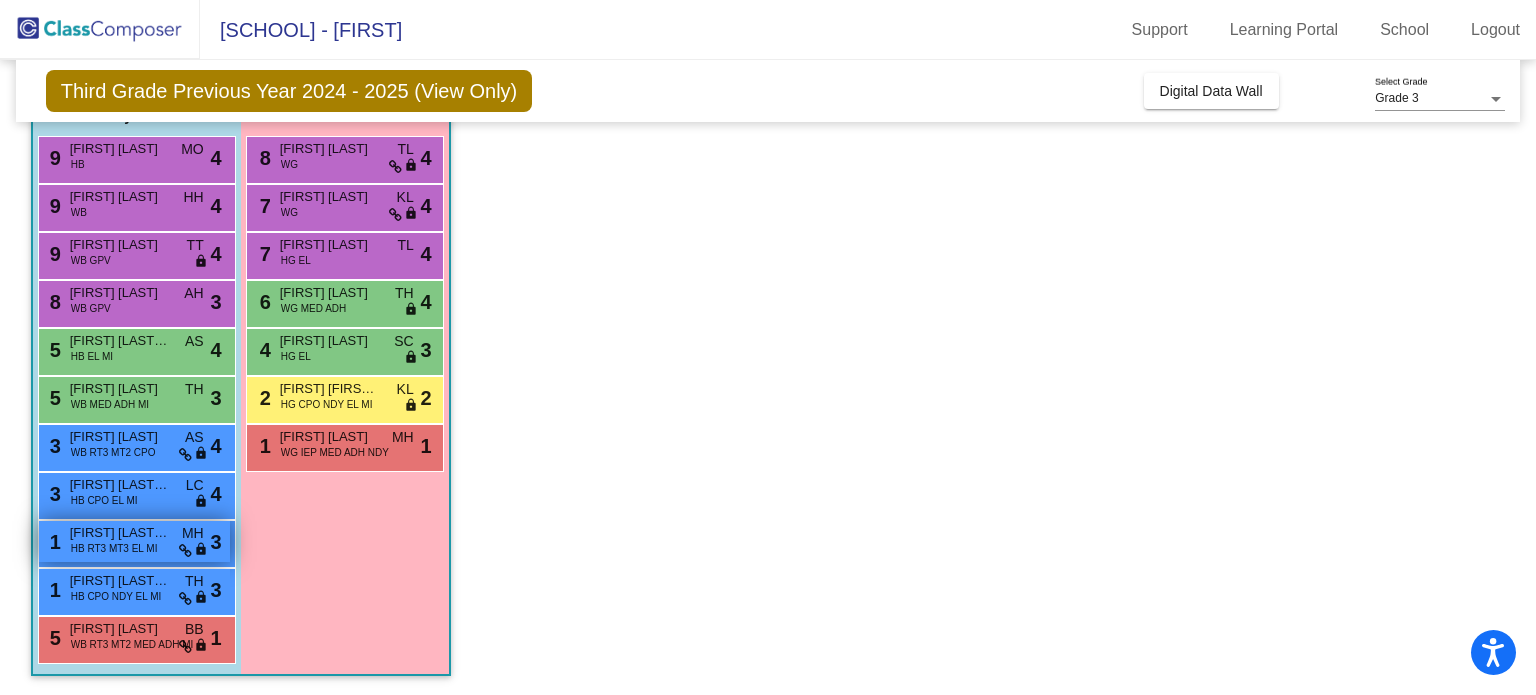 click on "[FIRST] [LAST] [LAST]" at bounding box center (120, 533) 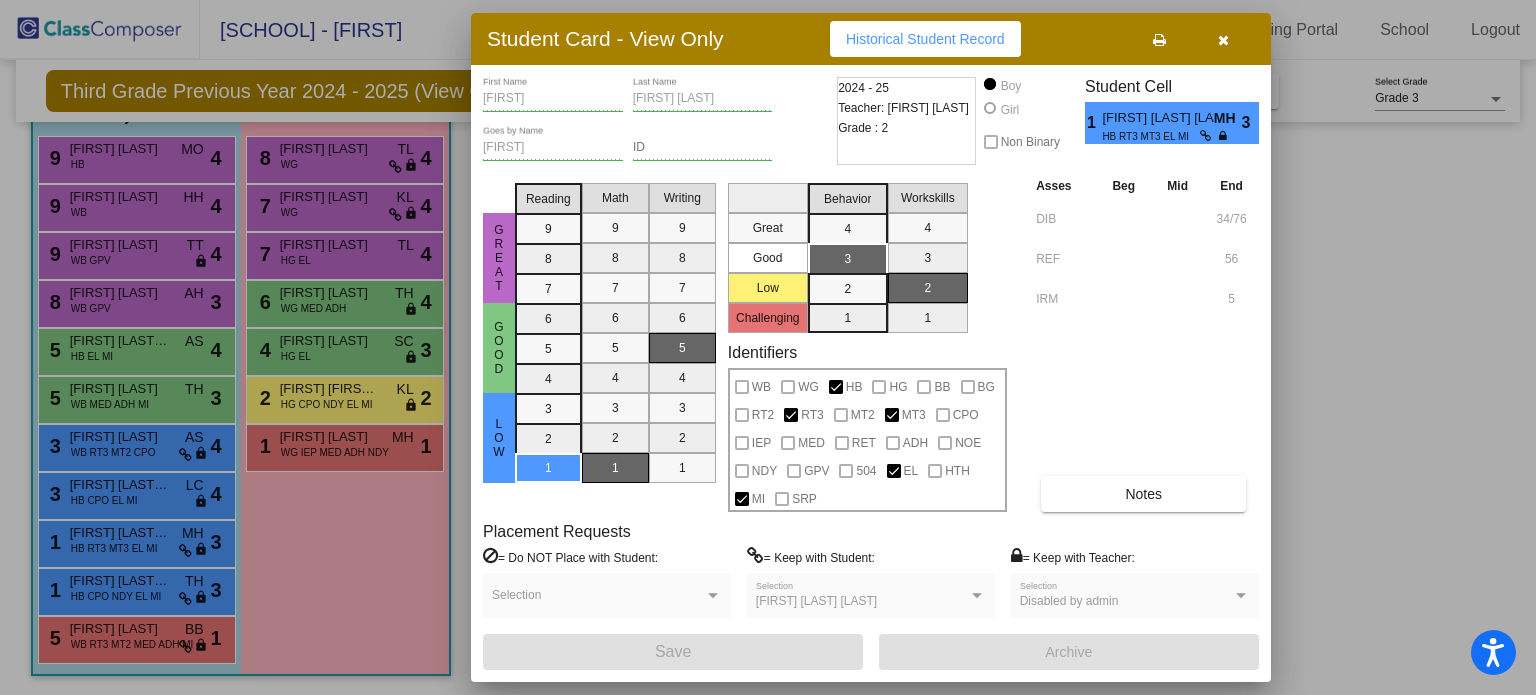 click at bounding box center [768, 347] 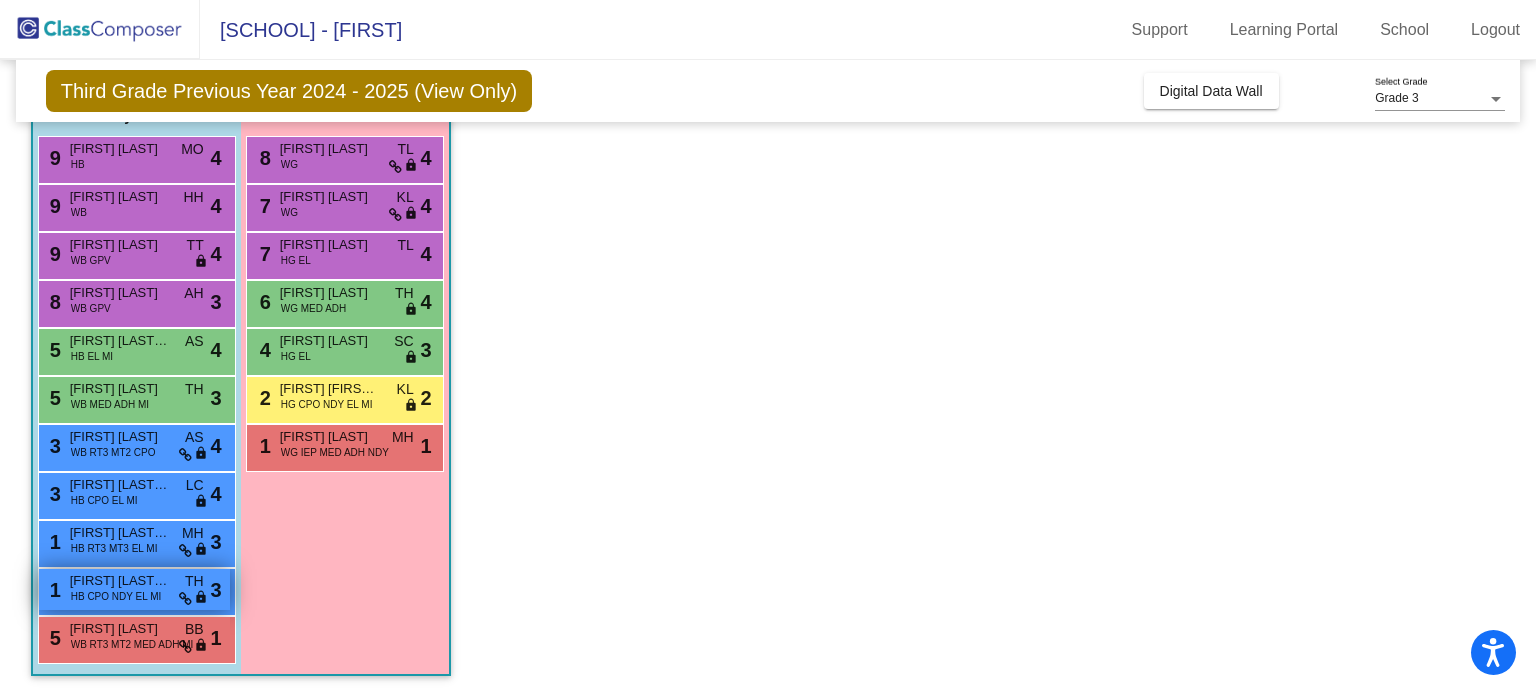 click on "HB CPO NDY EL MI" at bounding box center [116, 596] 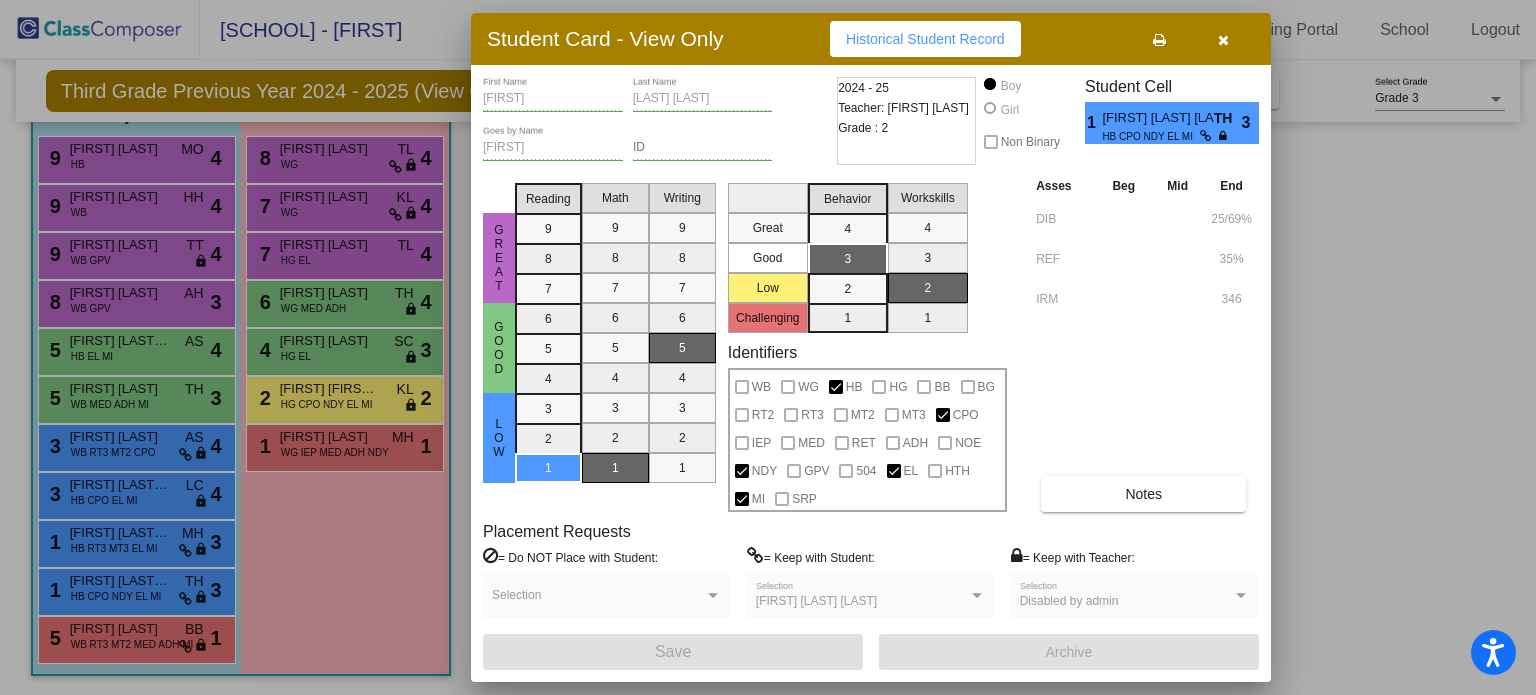 click at bounding box center (768, 347) 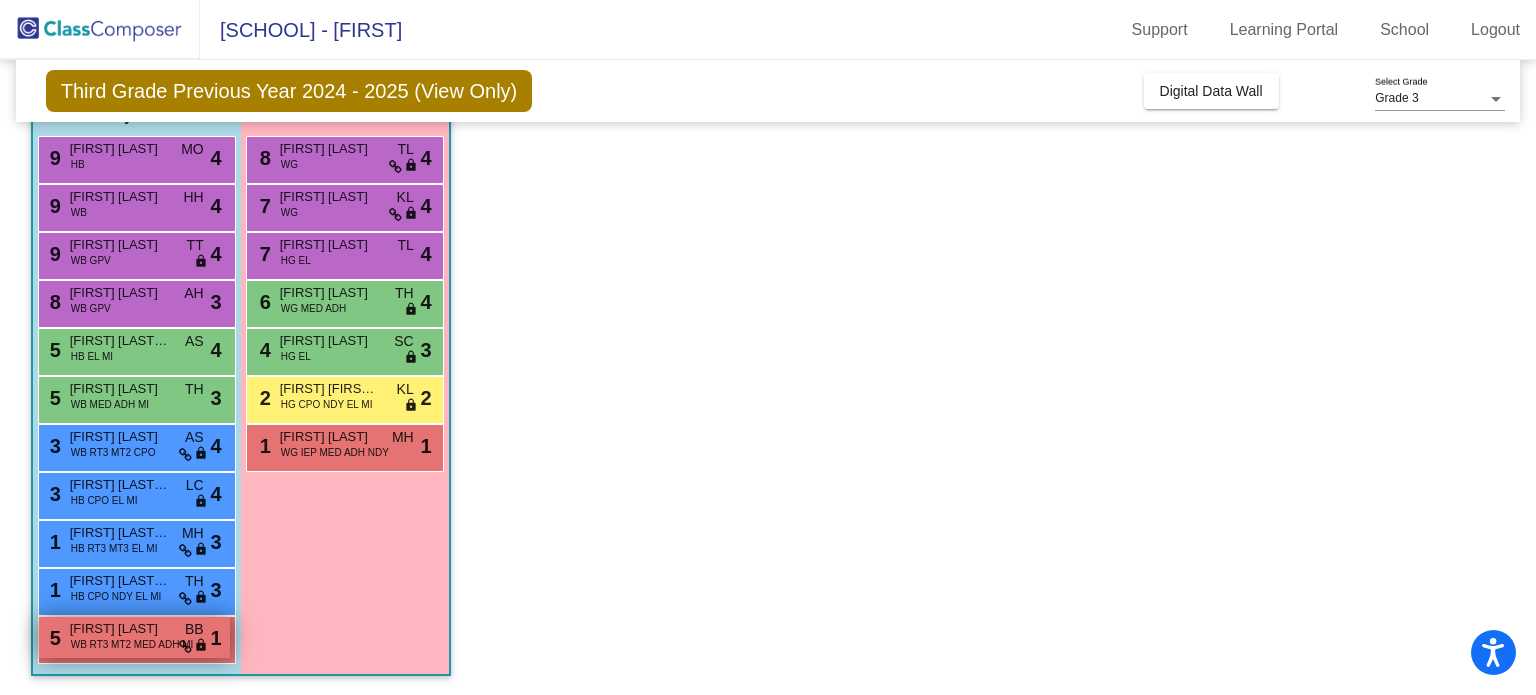 click on "[FIRST] [LAST]" at bounding box center (120, 629) 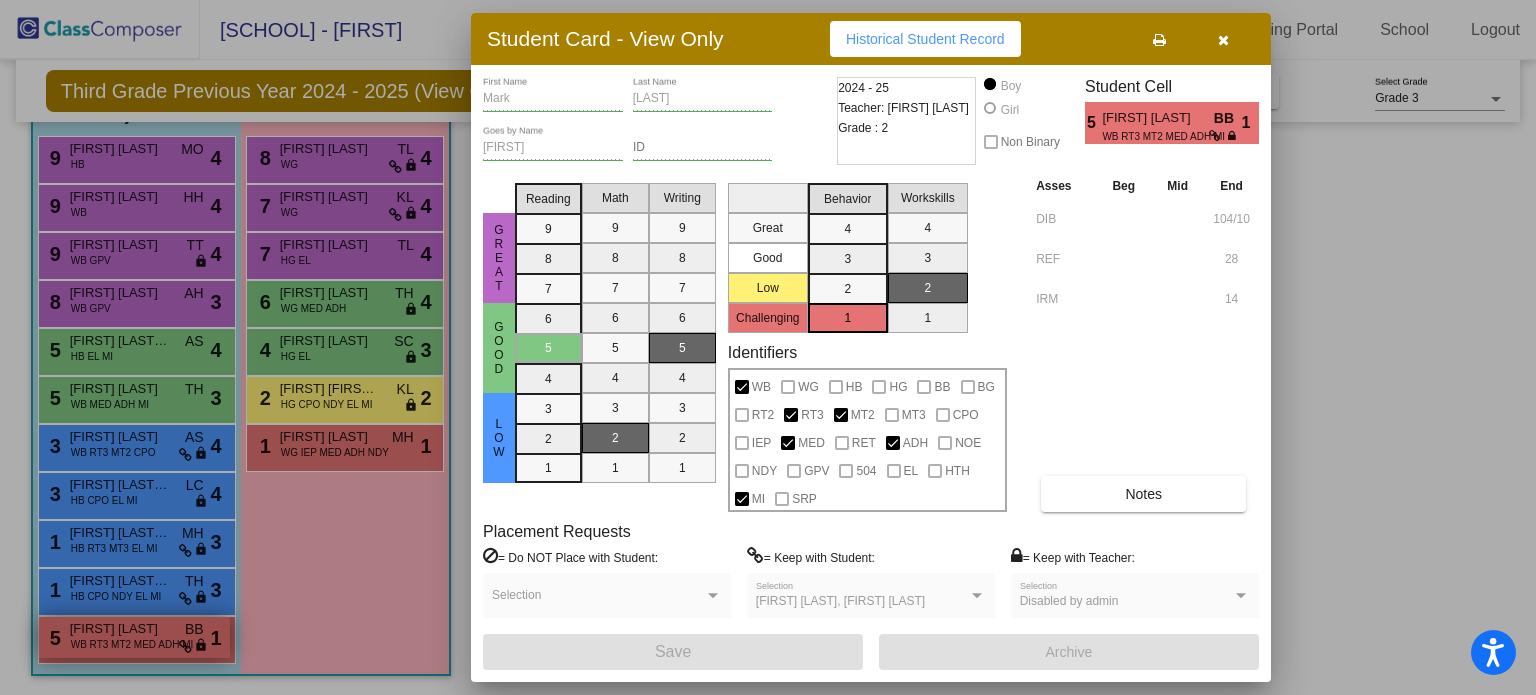 click on "= Do NOT Place with Student:   Selection" at bounding box center (607, 590) 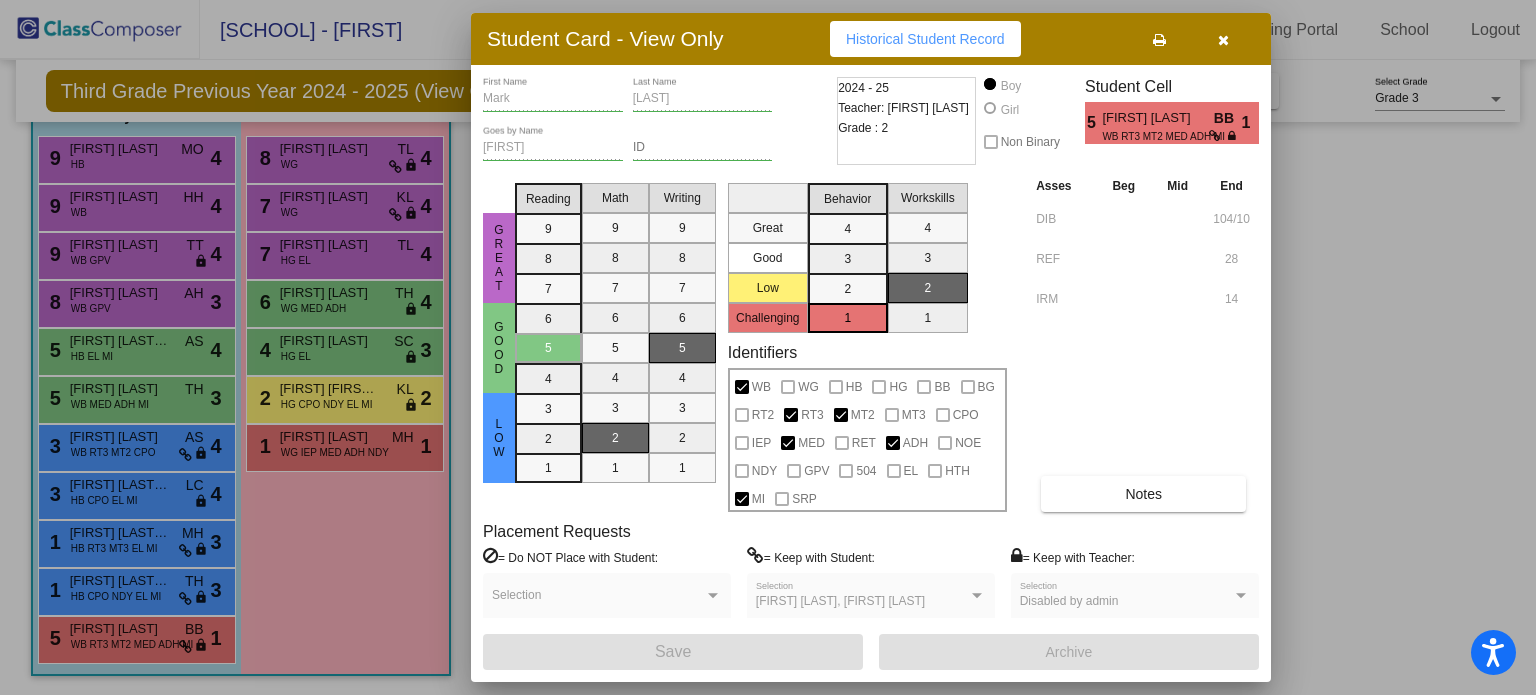 click at bounding box center [768, 347] 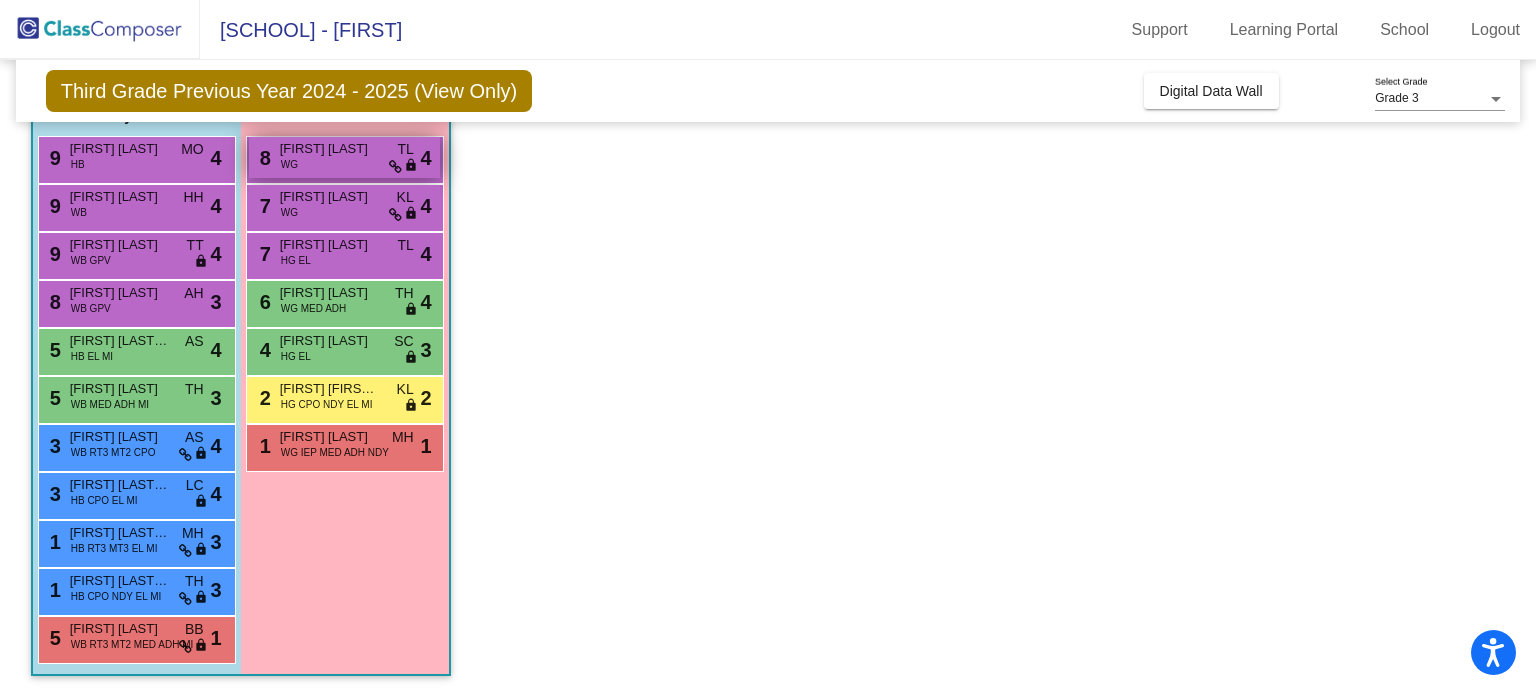 click on "8 Blakely Caminiti WG TL lock do_not_disturb_alt 4" at bounding box center (344, 157) 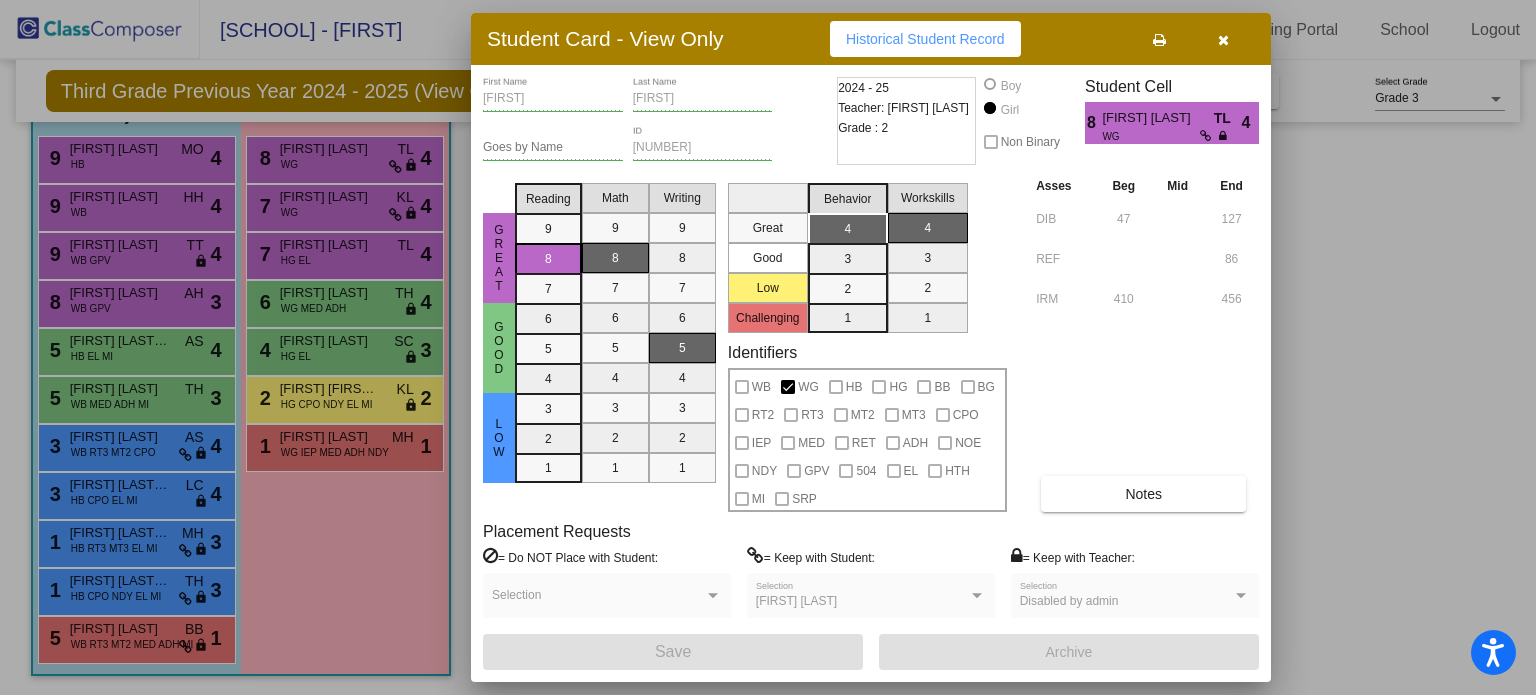 click at bounding box center (768, 347) 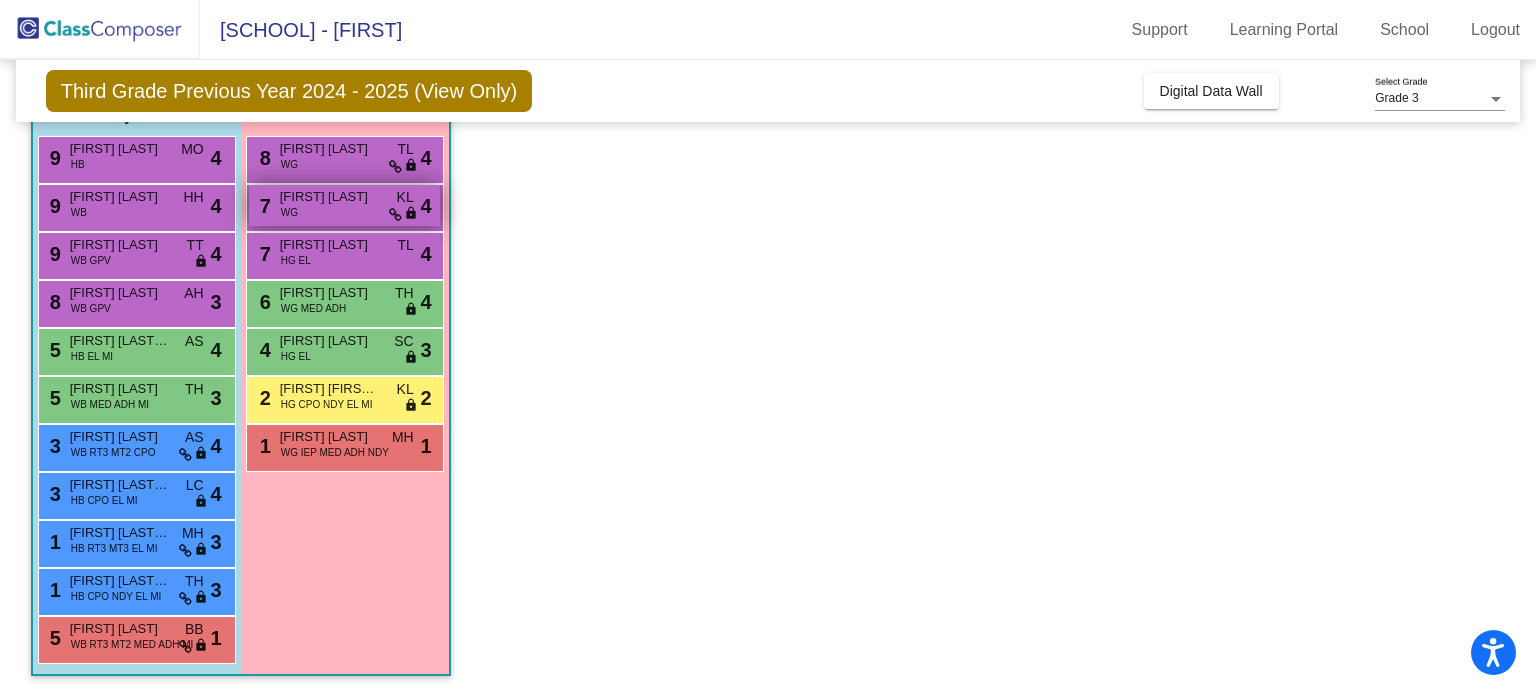click on "[FIRST] [LAST]" at bounding box center [330, 197] 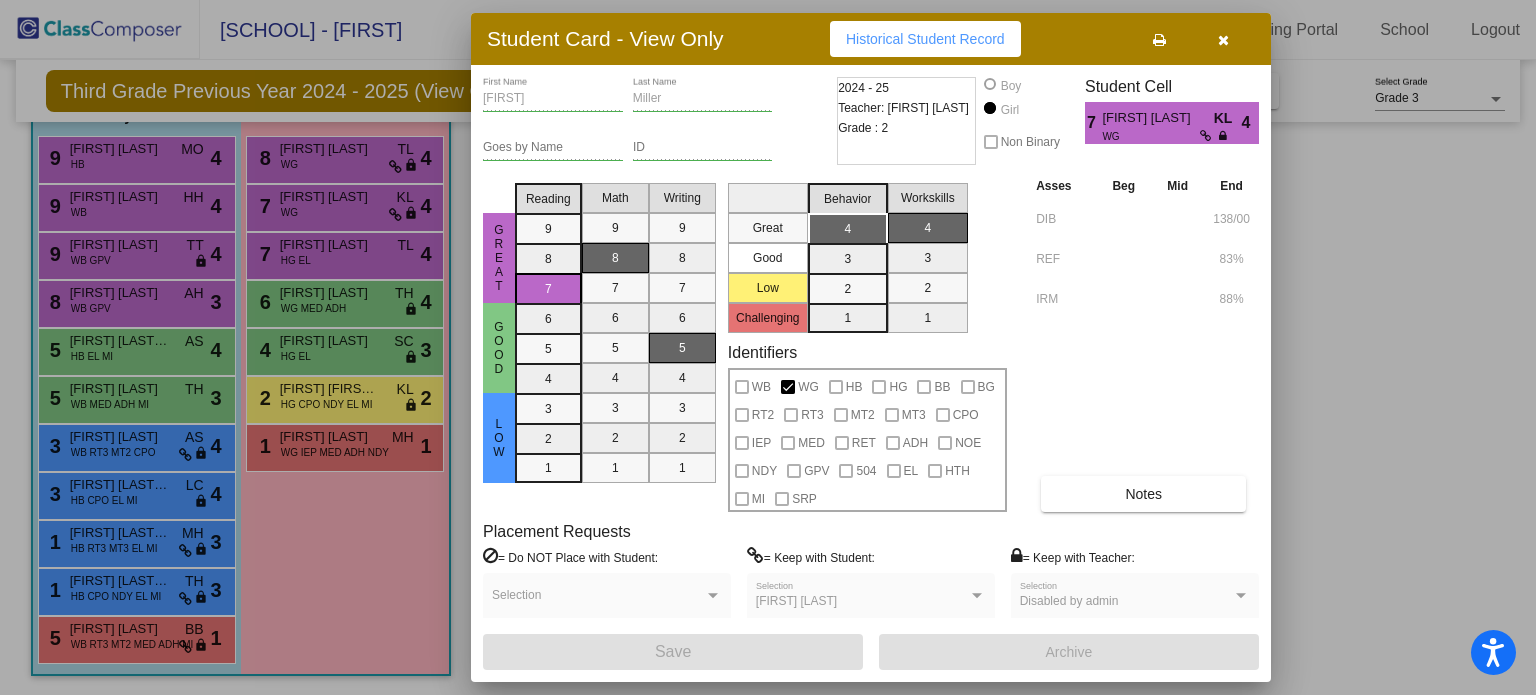 click at bounding box center [768, 347] 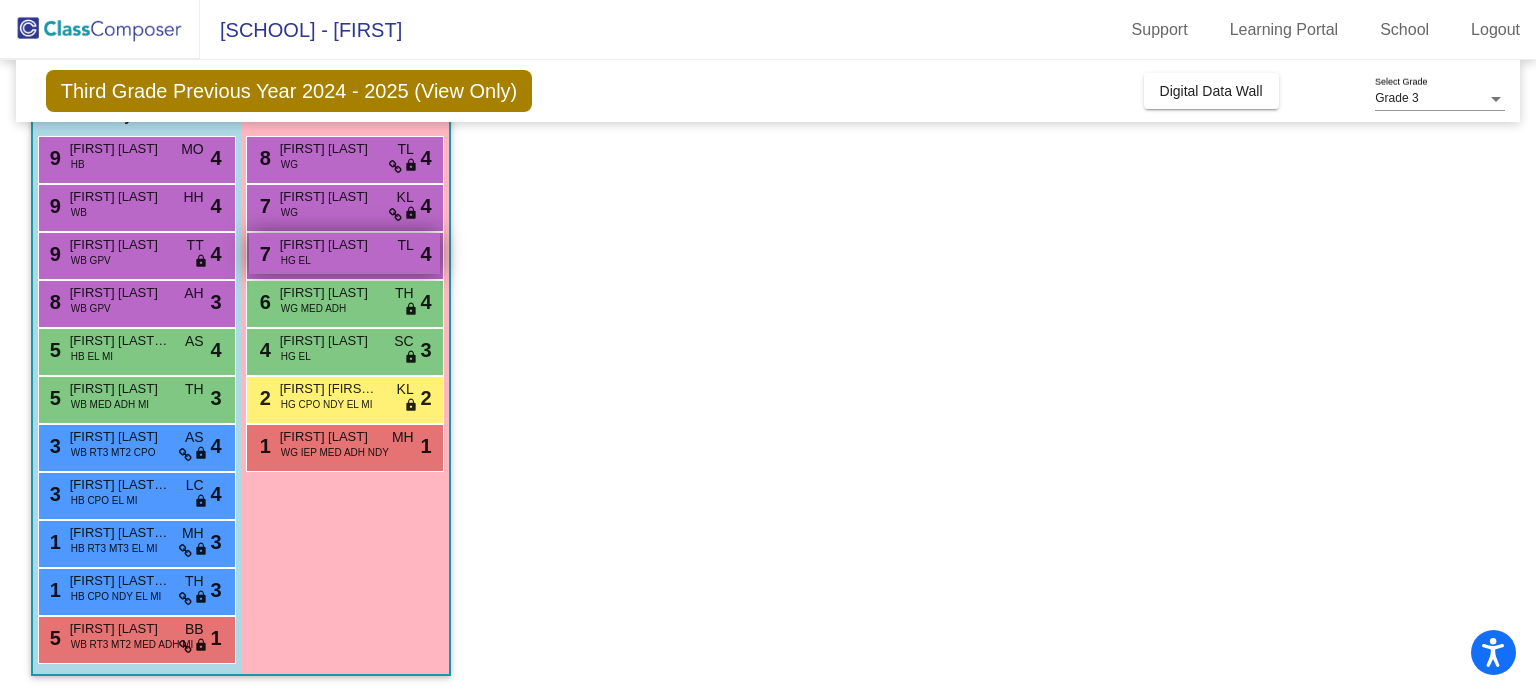 click on "[FIRST] [LAST]" at bounding box center (330, 245) 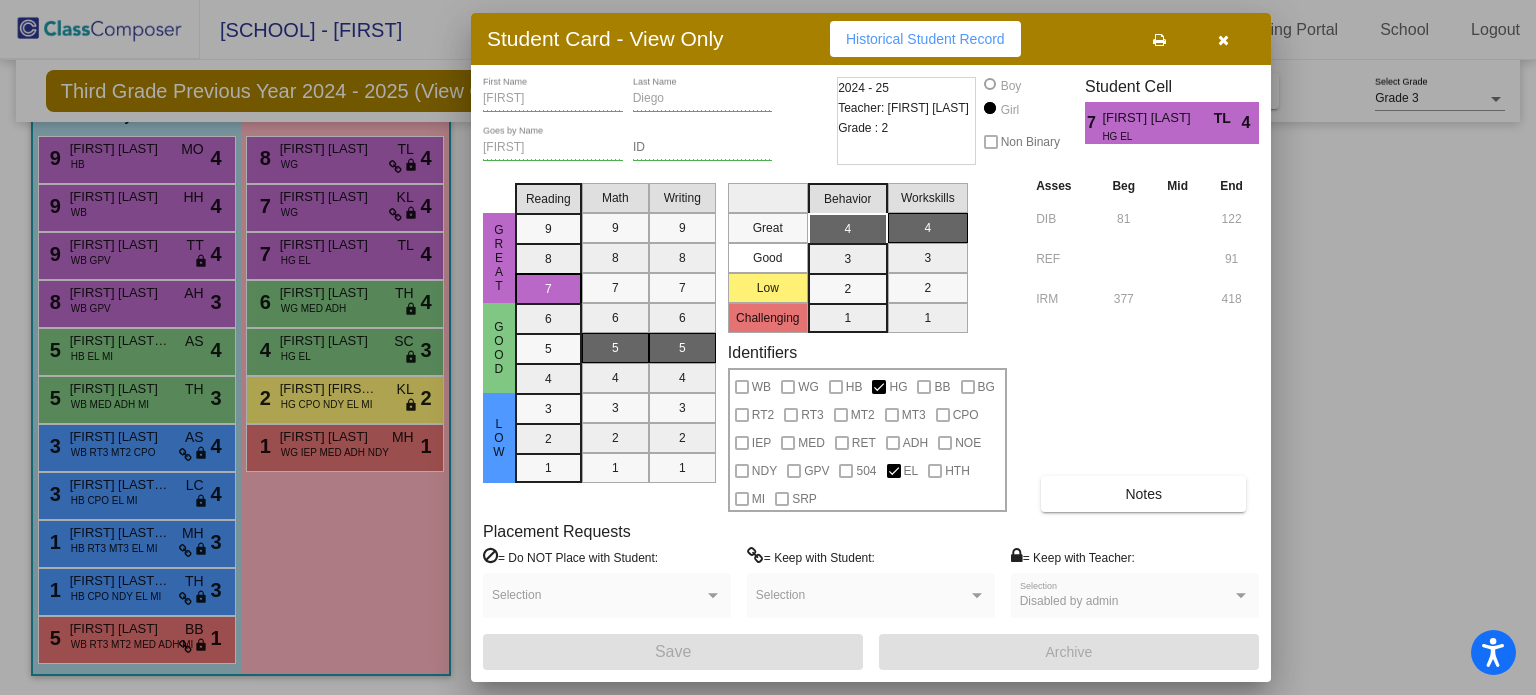 click at bounding box center [768, 347] 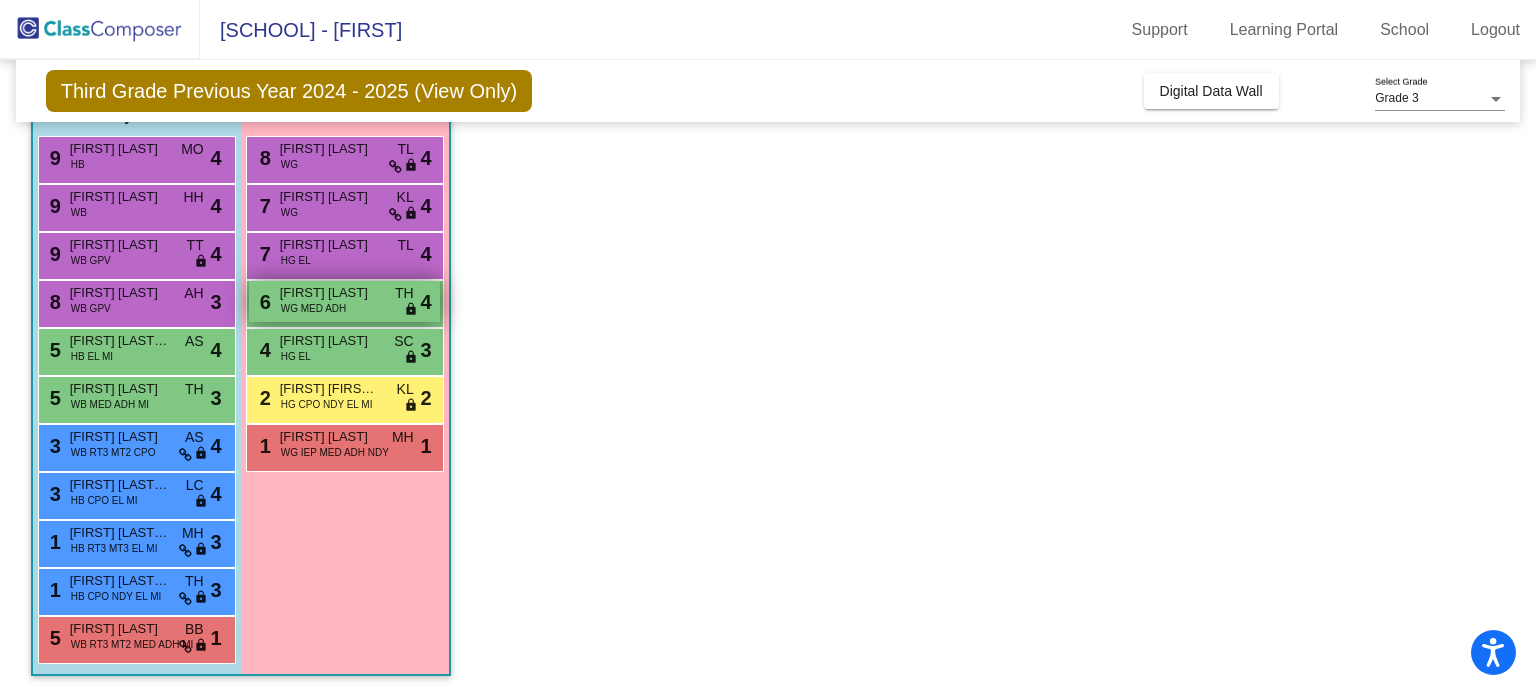 click on "WG MED ADH" at bounding box center [314, 308] 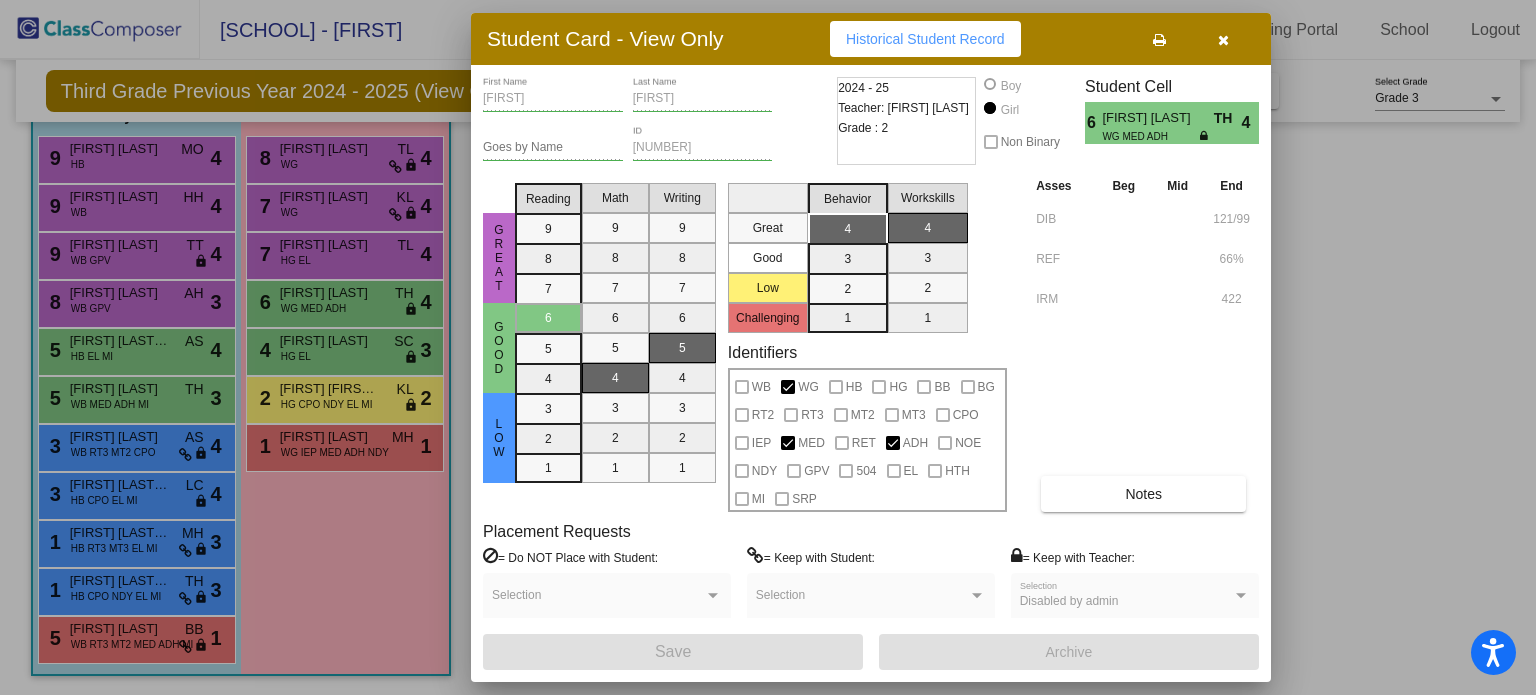click at bounding box center [768, 347] 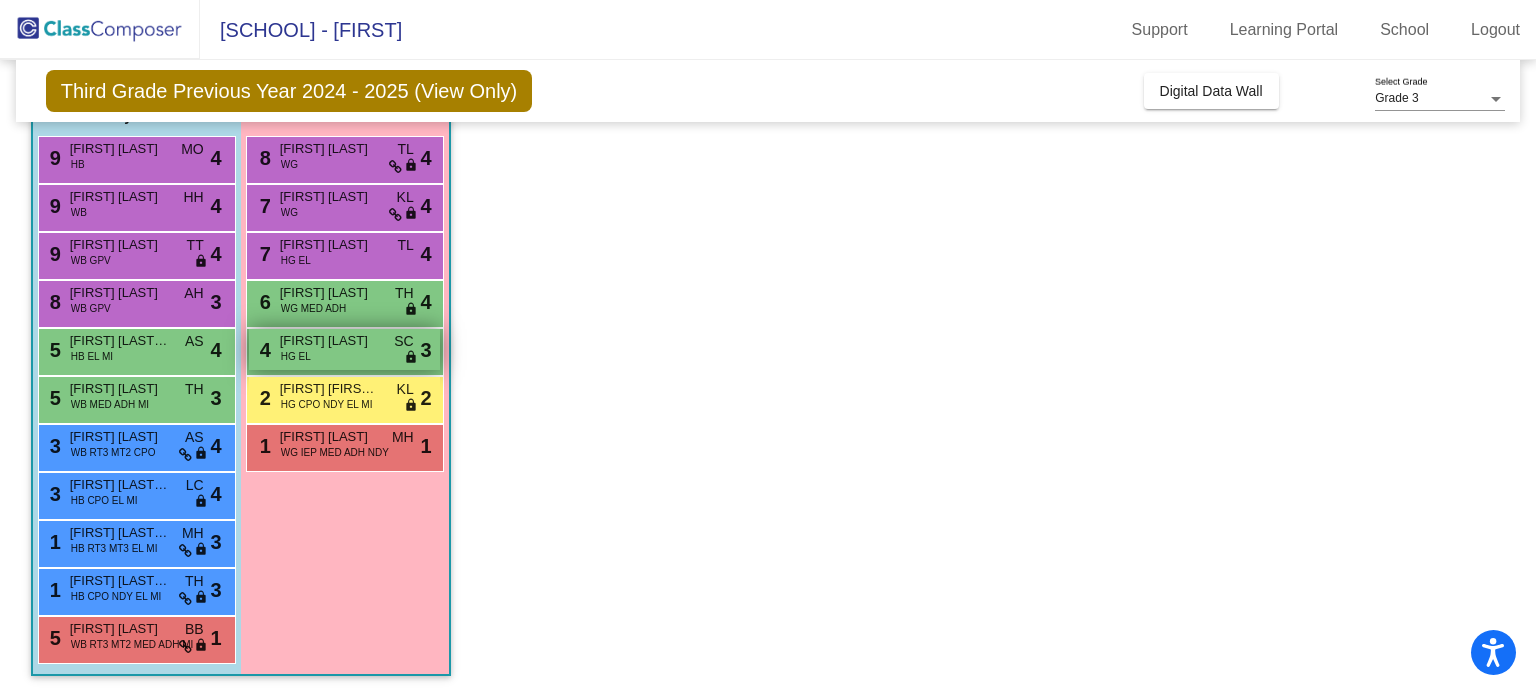 click on "4 Andrea Diego HG EL SC lock do_not_disturb_alt 3" at bounding box center [344, 349] 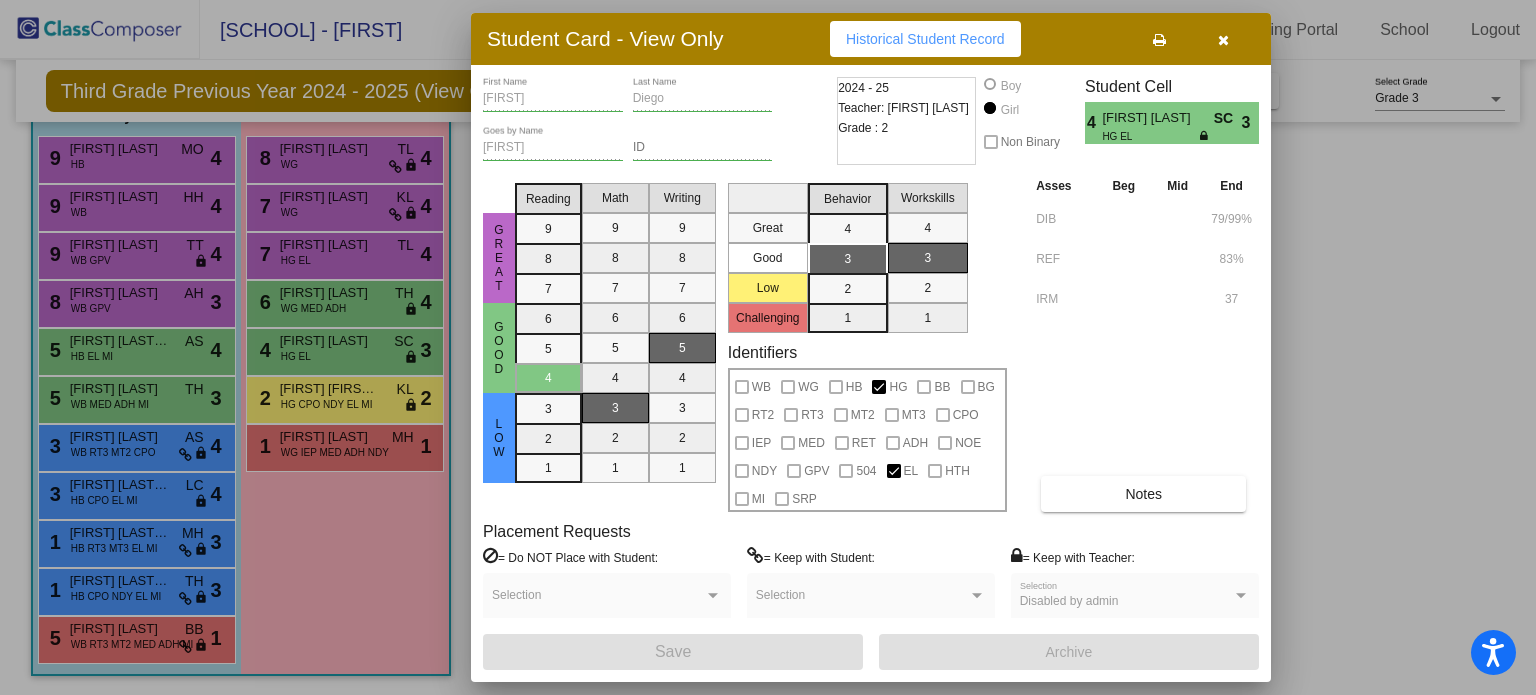 click at bounding box center (768, 347) 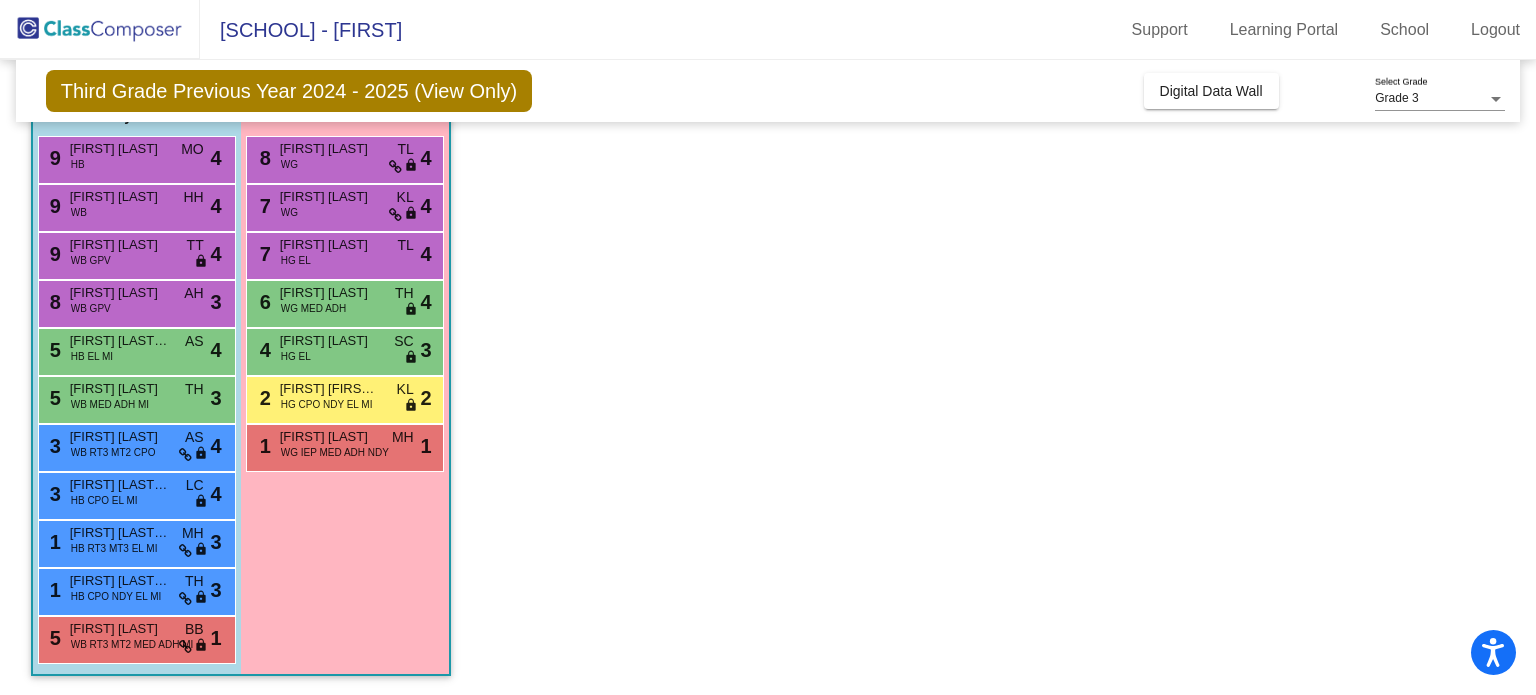 click on "[FIRST] [LAST] [LAST]" at bounding box center (330, 389) 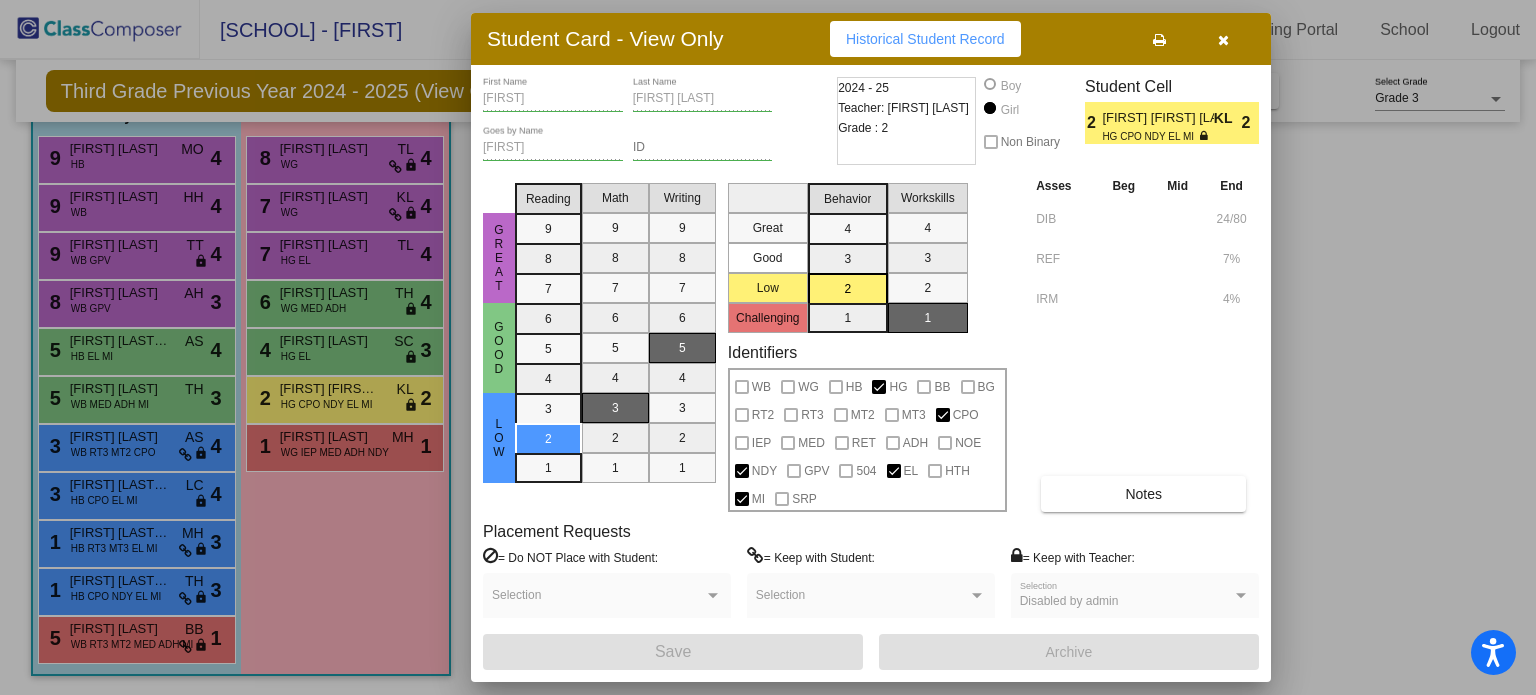 click at bounding box center [768, 347] 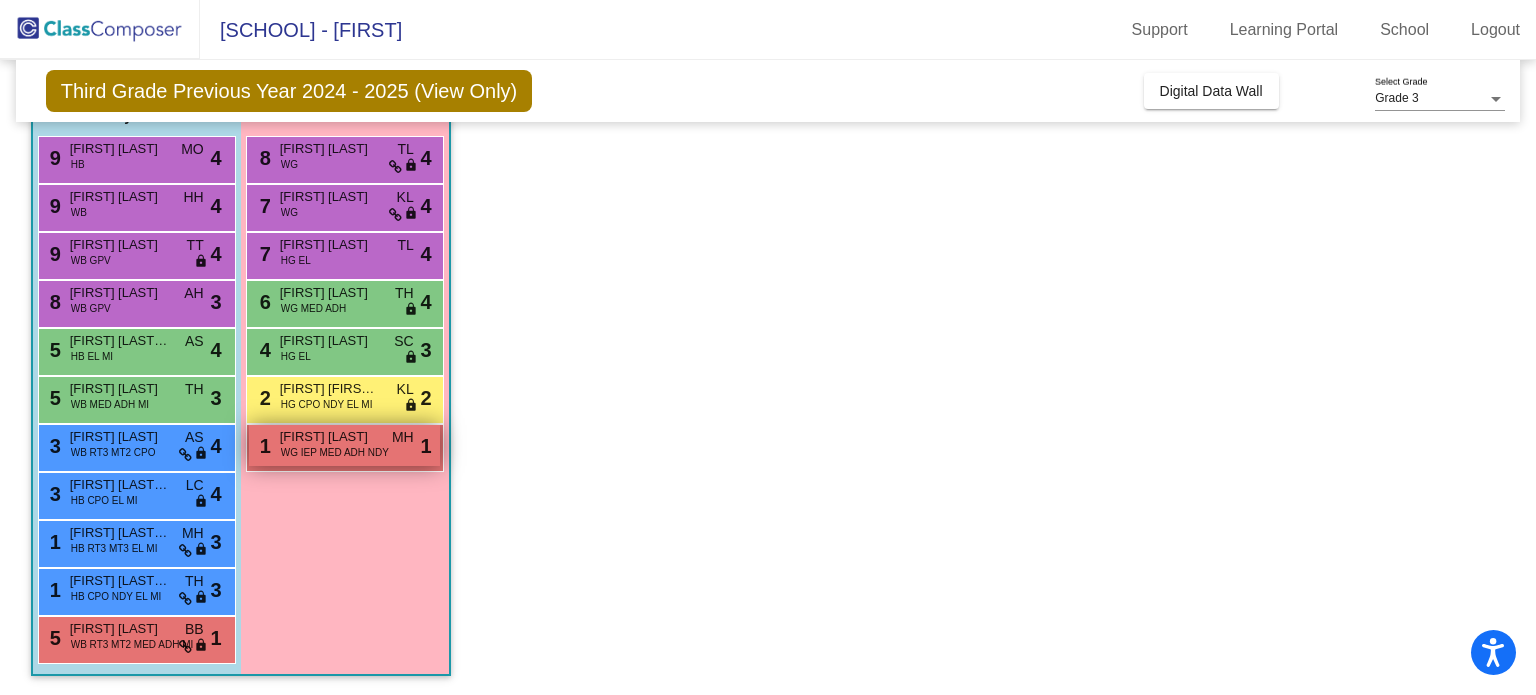 click on "WG IEP MED ADH NDY" at bounding box center (335, 452) 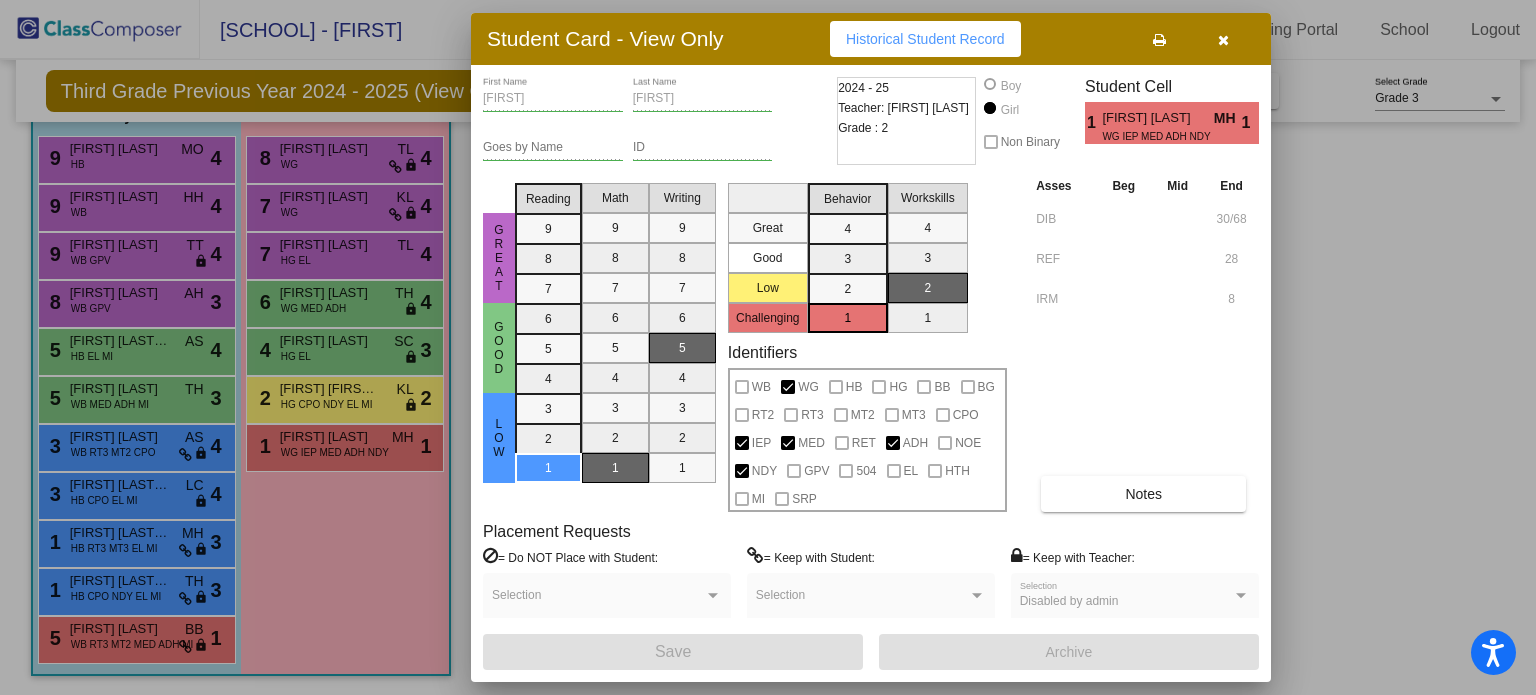 click at bounding box center (768, 347) 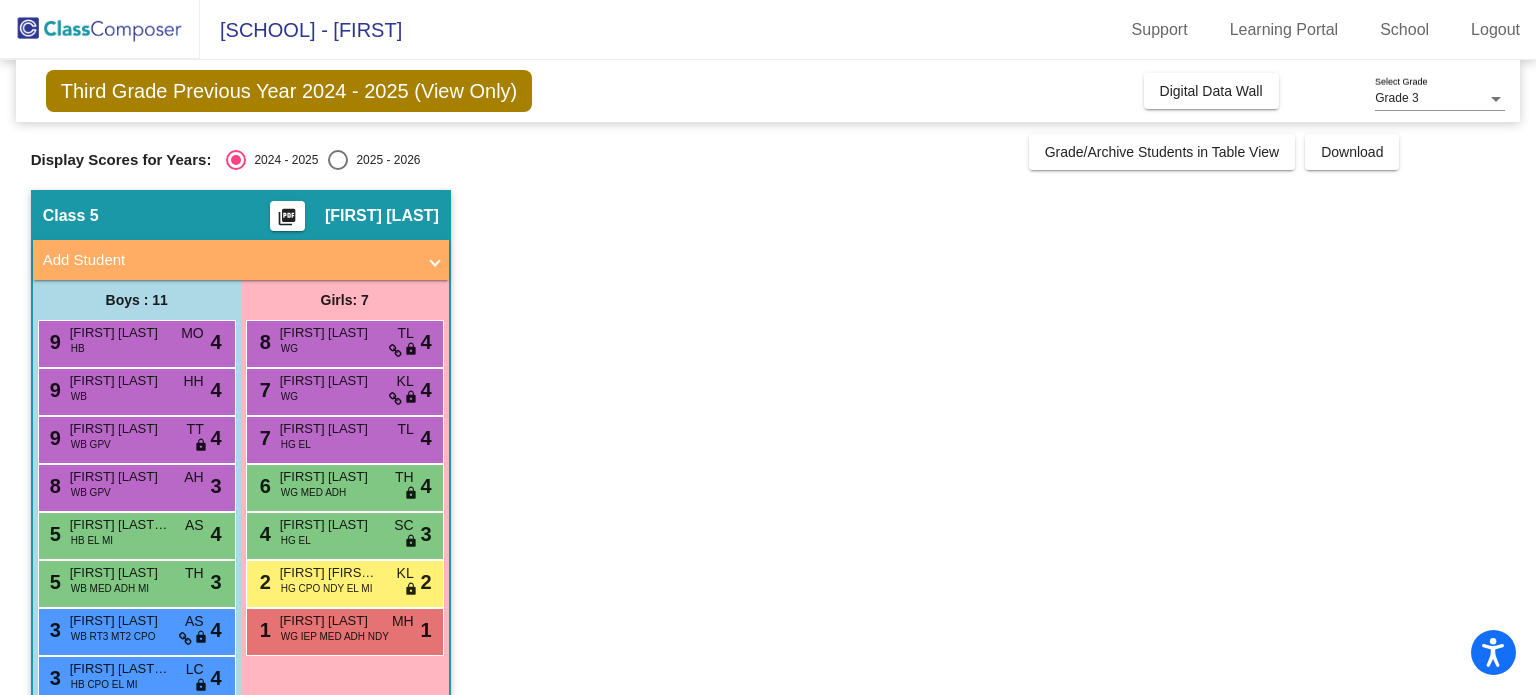 scroll, scrollTop: 184, scrollLeft: 0, axis: vertical 